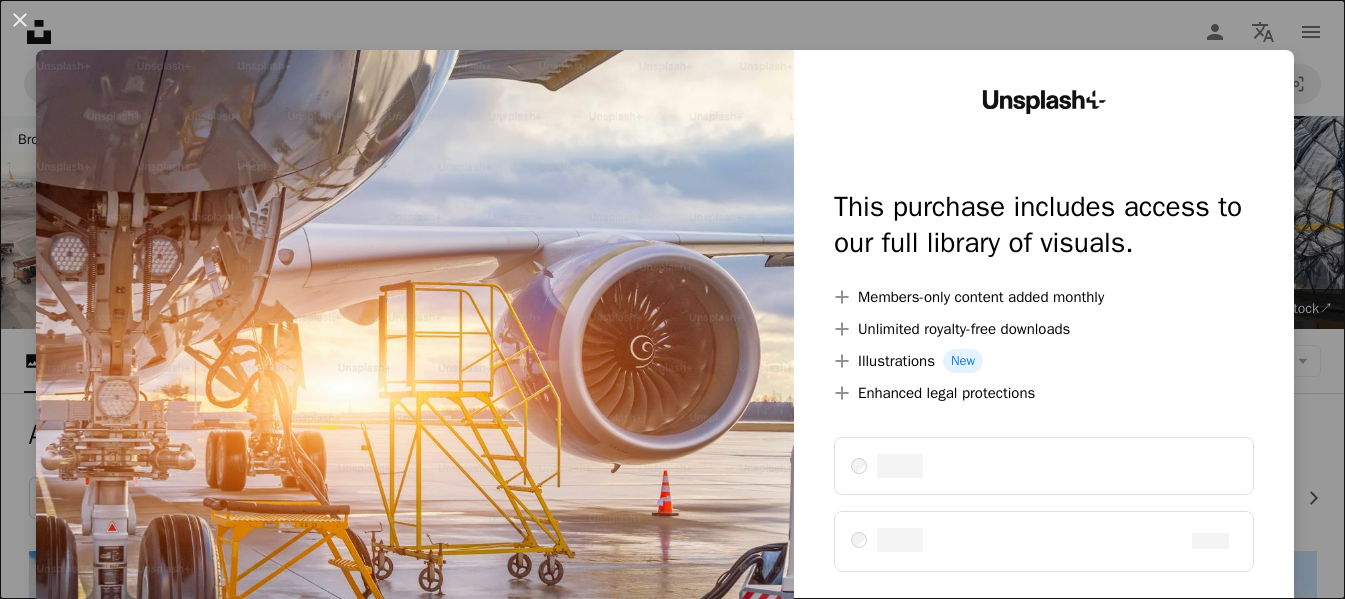 scroll, scrollTop: 4800, scrollLeft: 0, axis: vertical 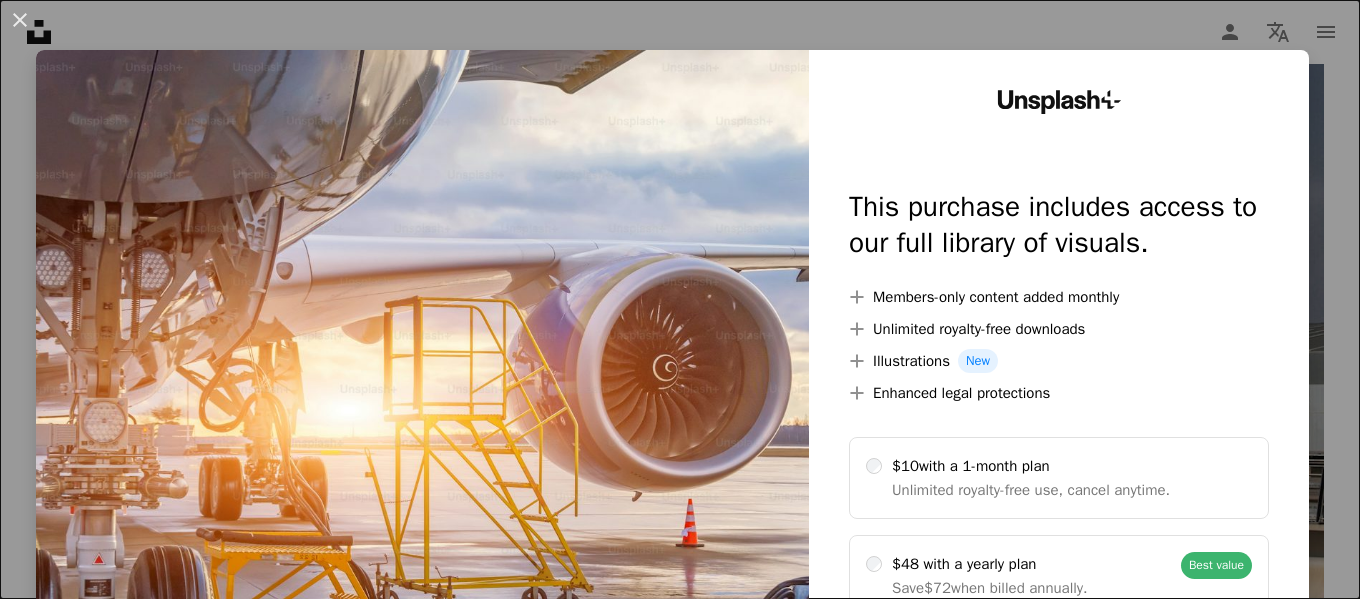 click on "An X shape Unsplash+ This purchase includes access to our full library of visuals. A plus sign Members-only content added monthly A plus sign Unlimited royalty-free downloads A plus sign Illustrations  New A plus sign Enhanced legal protections $10  with a 1-month plan Unlimited royalty-free use, cancel anytime. $48   with a yearly plan Save  $72  when billed annually. Best value Continue with purchase Taxes where applicable. Renews automatically. Cancel anytime." at bounding box center [680, 299] 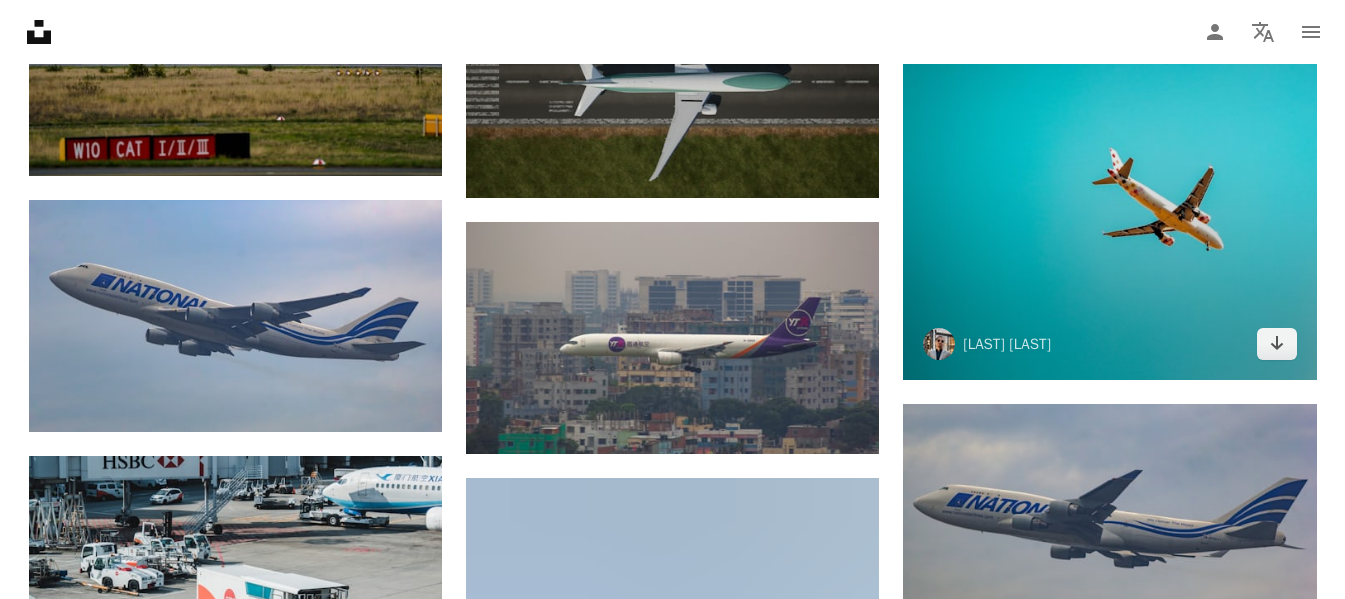 scroll, scrollTop: 9100, scrollLeft: 0, axis: vertical 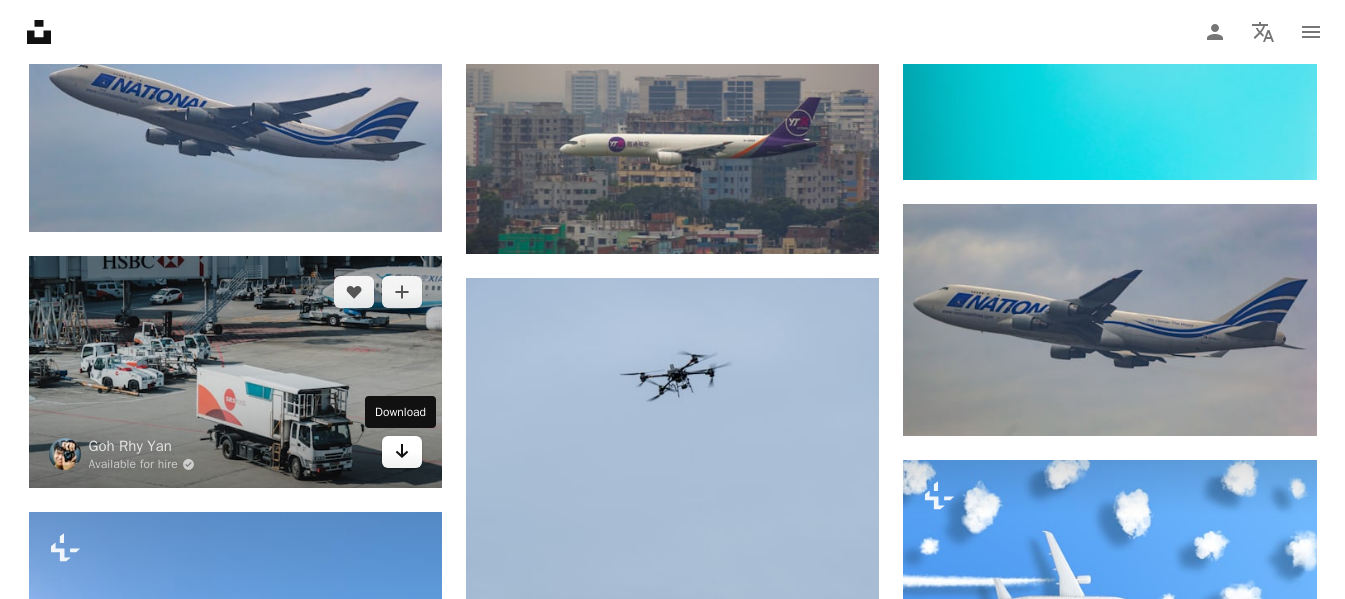 click on "Arrow pointing down" 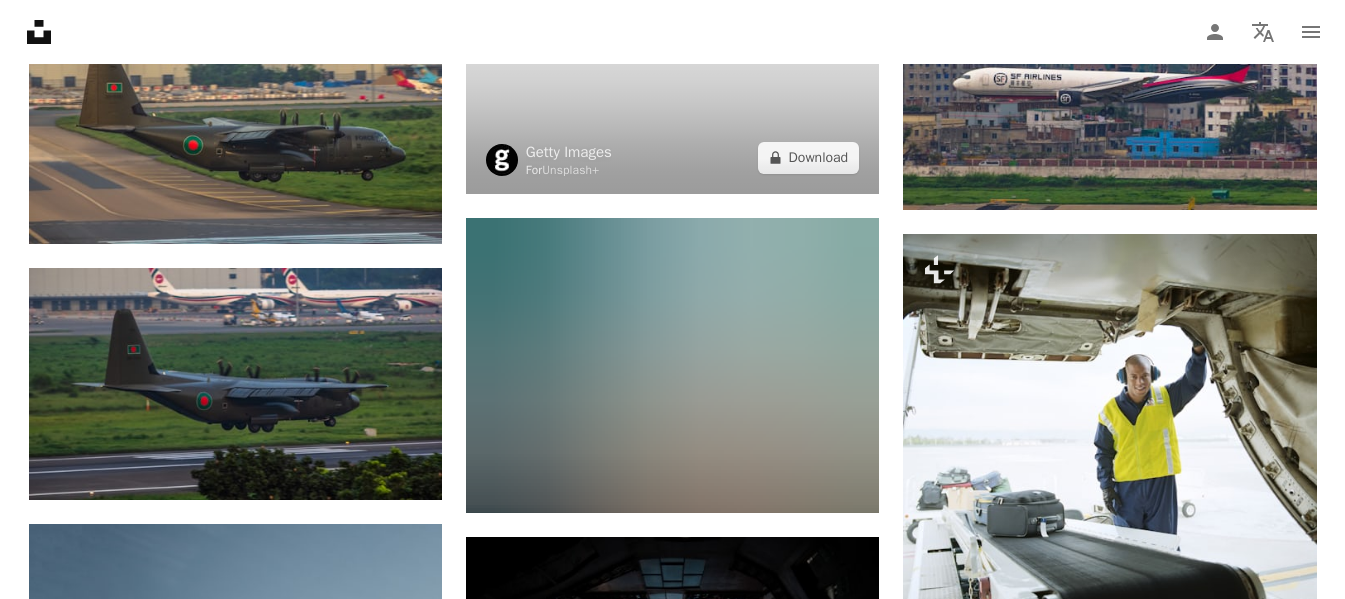 scroll, scrollTop: 10700, scrollLeft: 0, axis: vertical 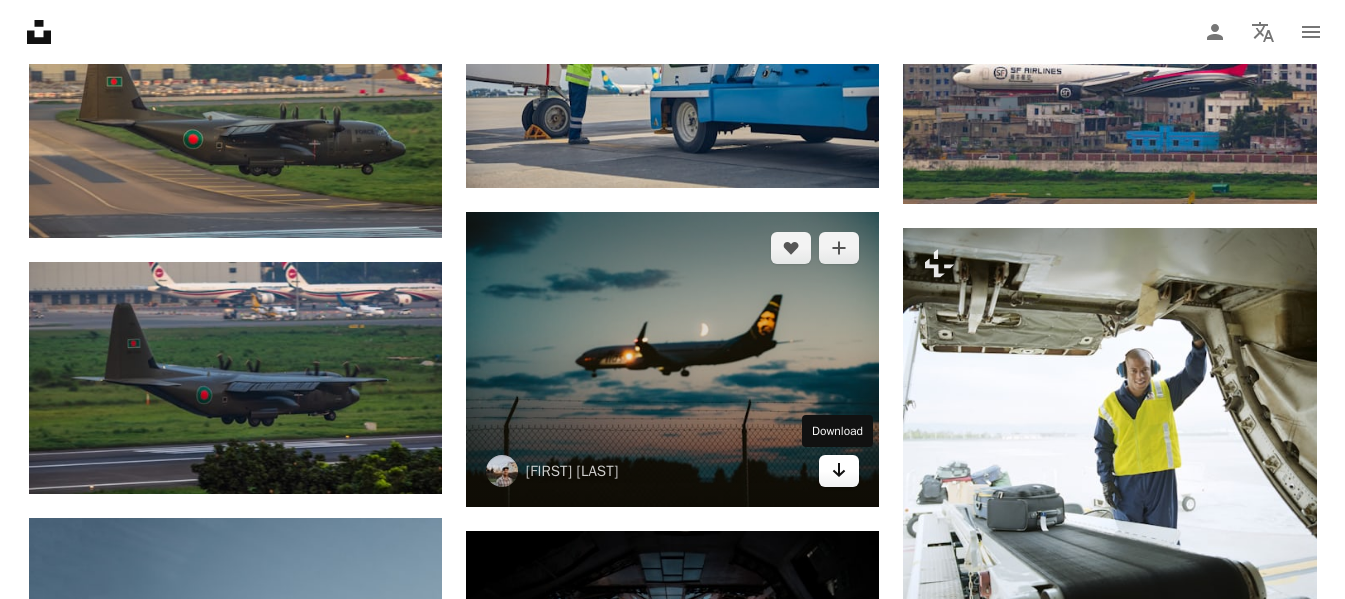click on "Arrow pointing down" 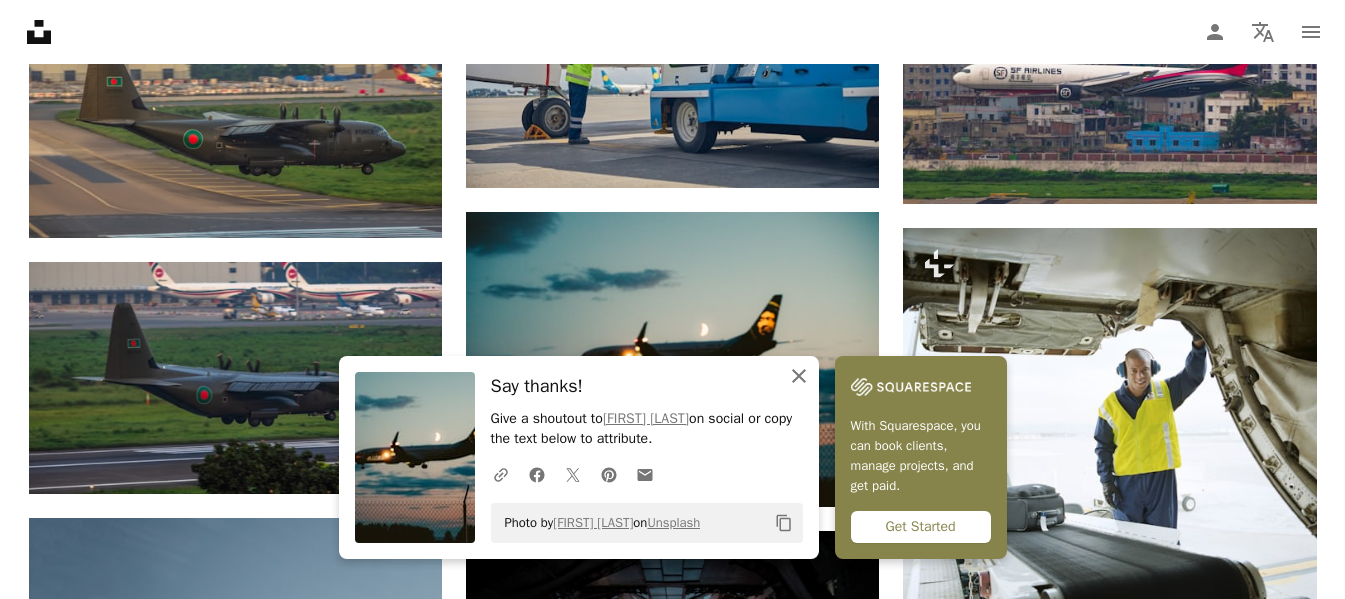 click on "An X shape" 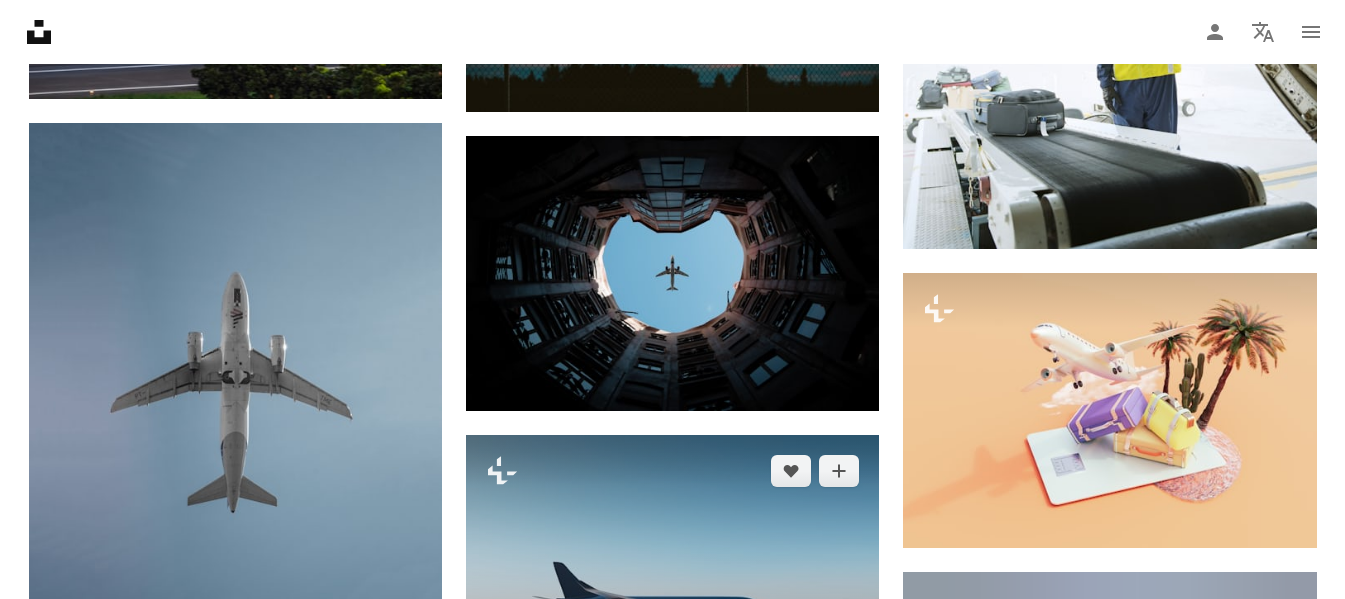 scroll, scrollTop: 11100, scrollLeft: 0, axis: vertical 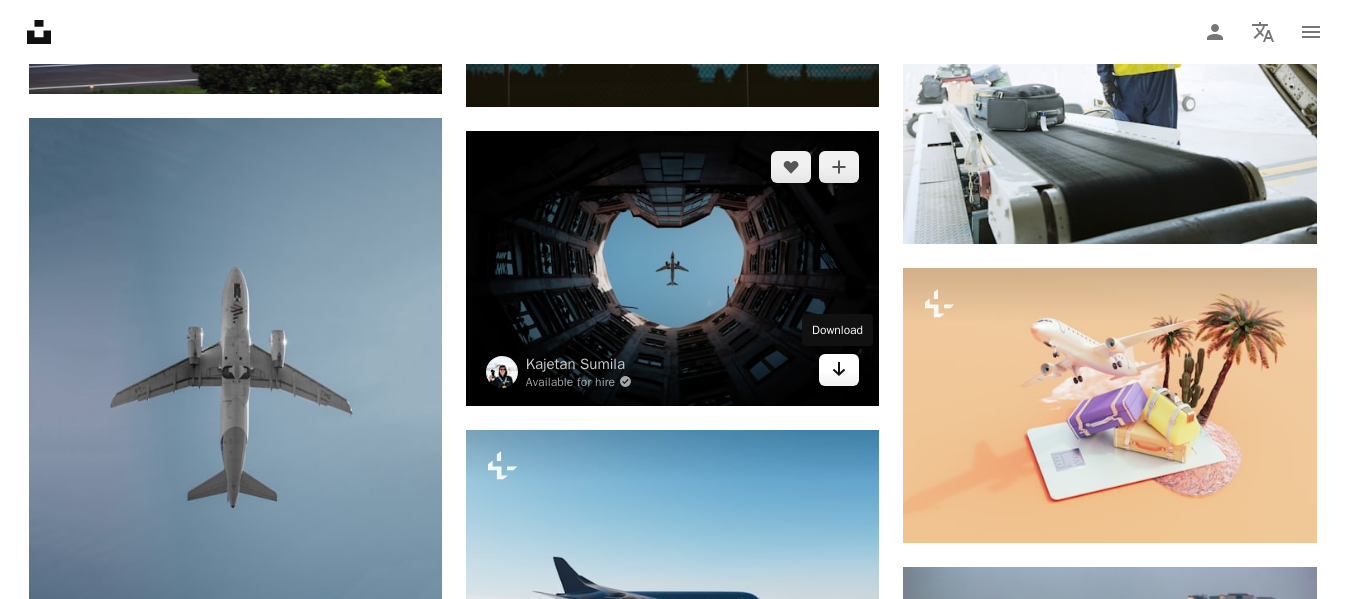 click on "Arrow pointing down" at bounding box center [839, 370] 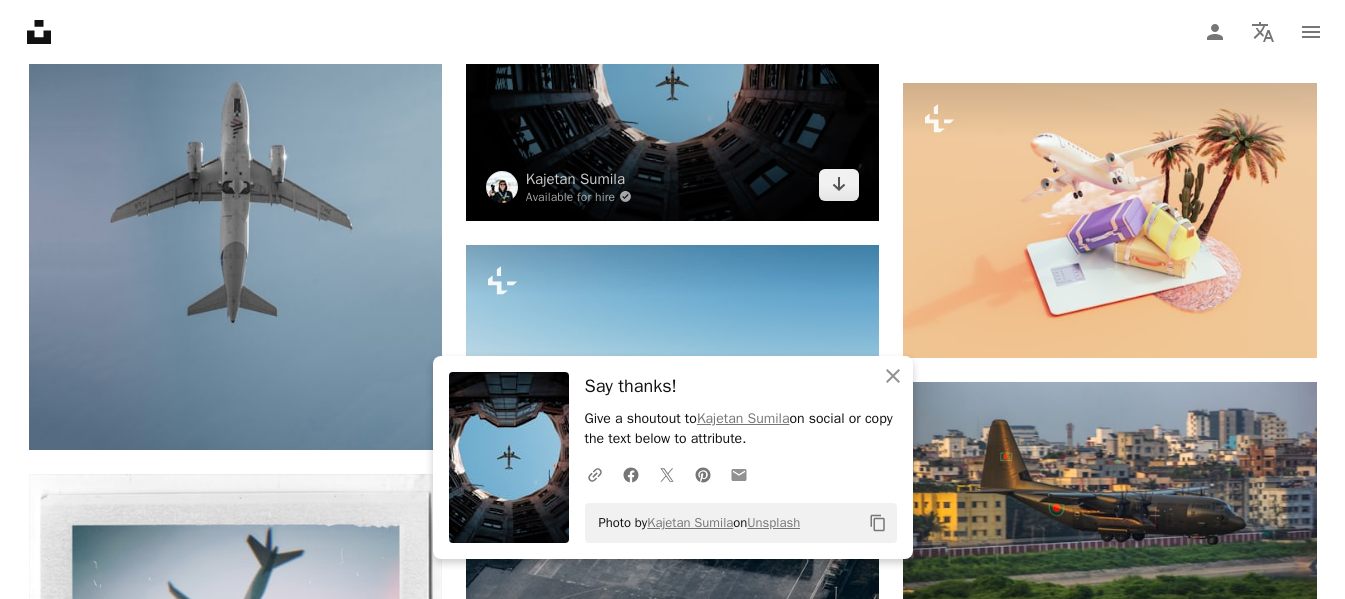 scroll, scrollTop: 11300, scrollLeft: 0, axis: vertical 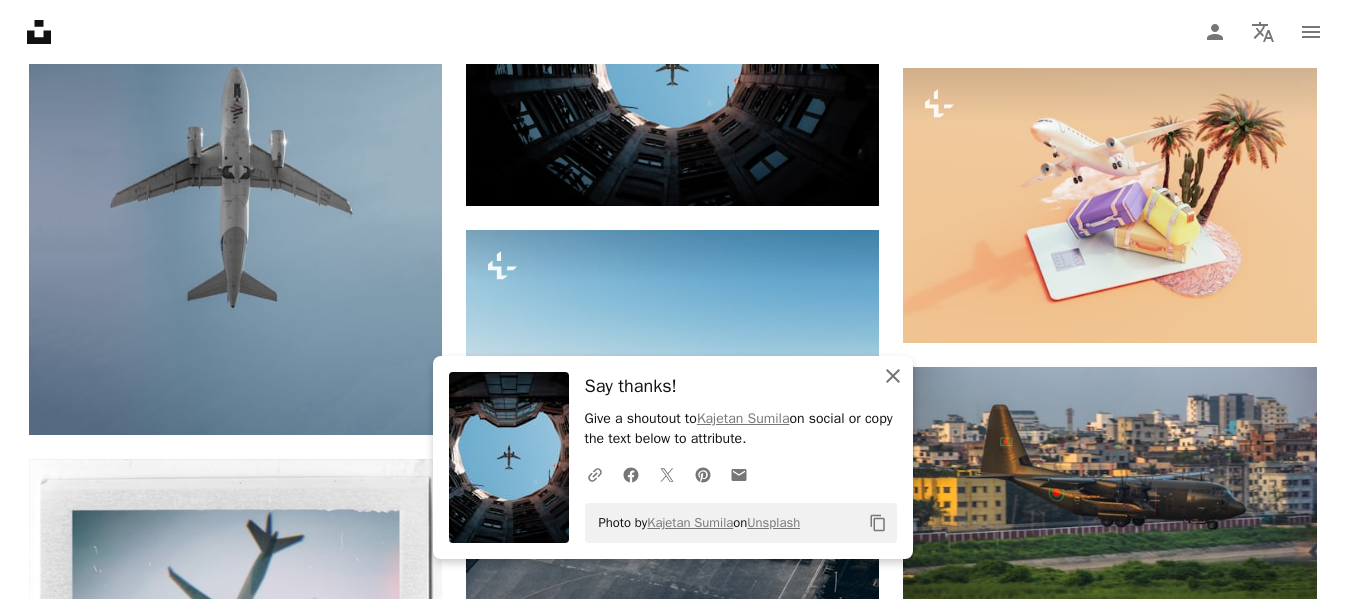 click on "An X shape" 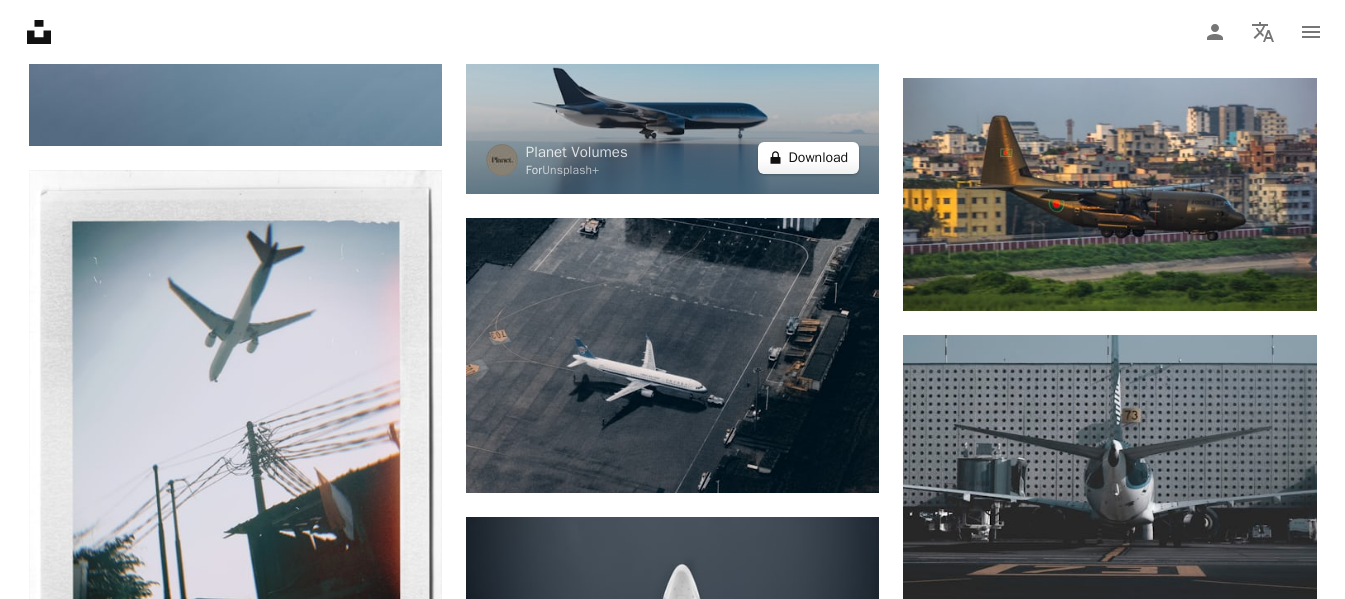 scroll, scrollTop: 11600, scrollLeft: 0, axis: vertical 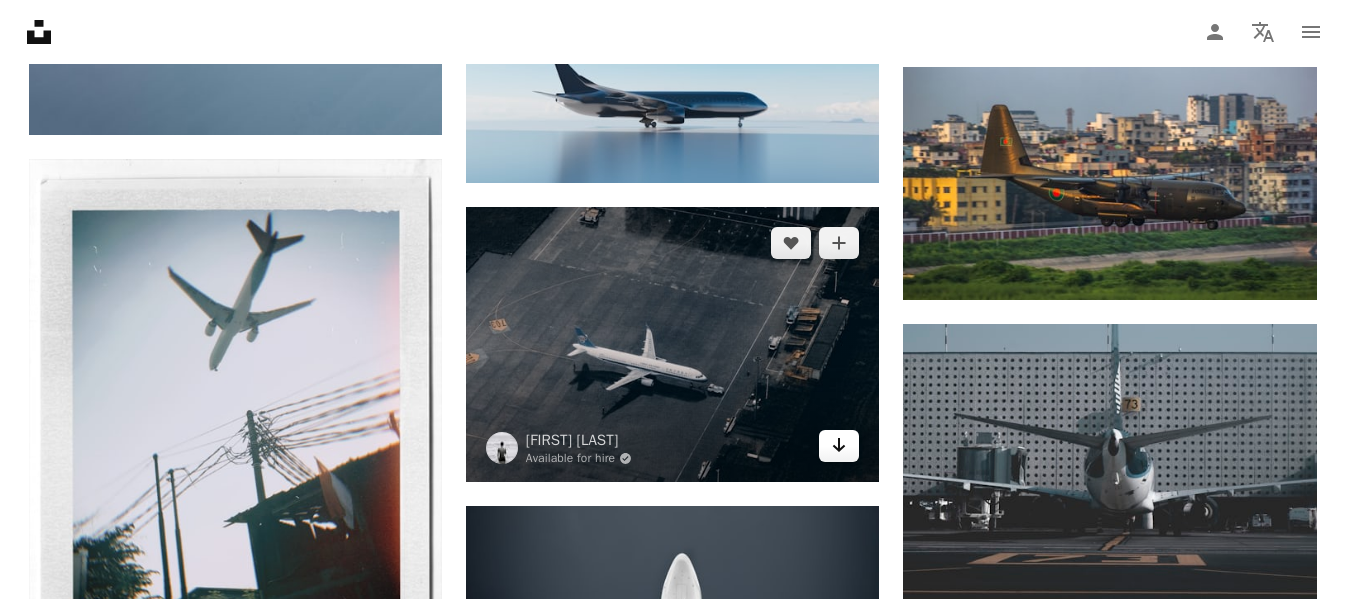 click on "Arrow pointing down" at bounding box center [839, 446] 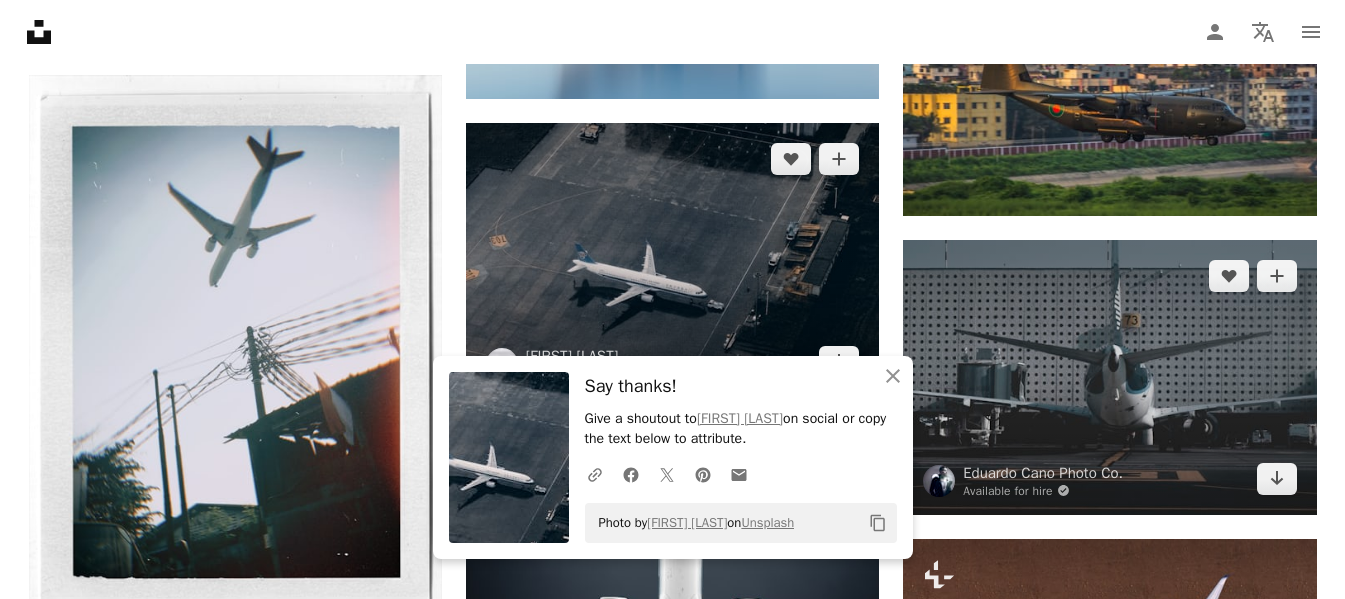 scroll, scrollTop: 11800, scrollLeft: 0, axis: vertical 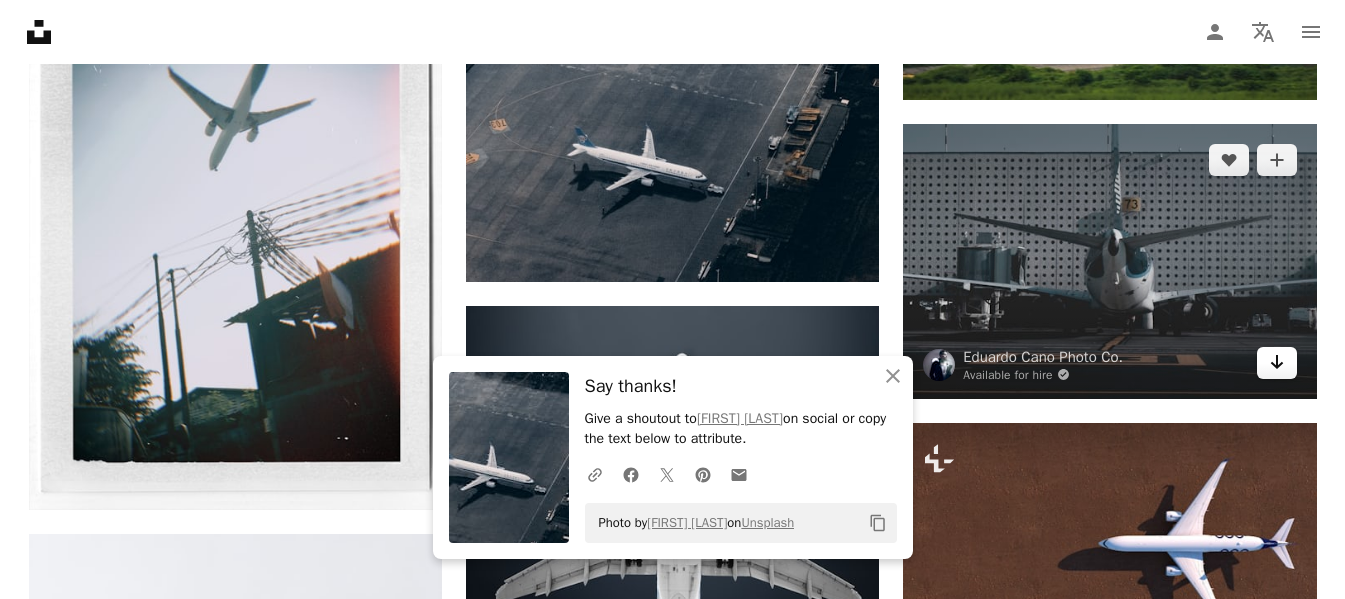 click 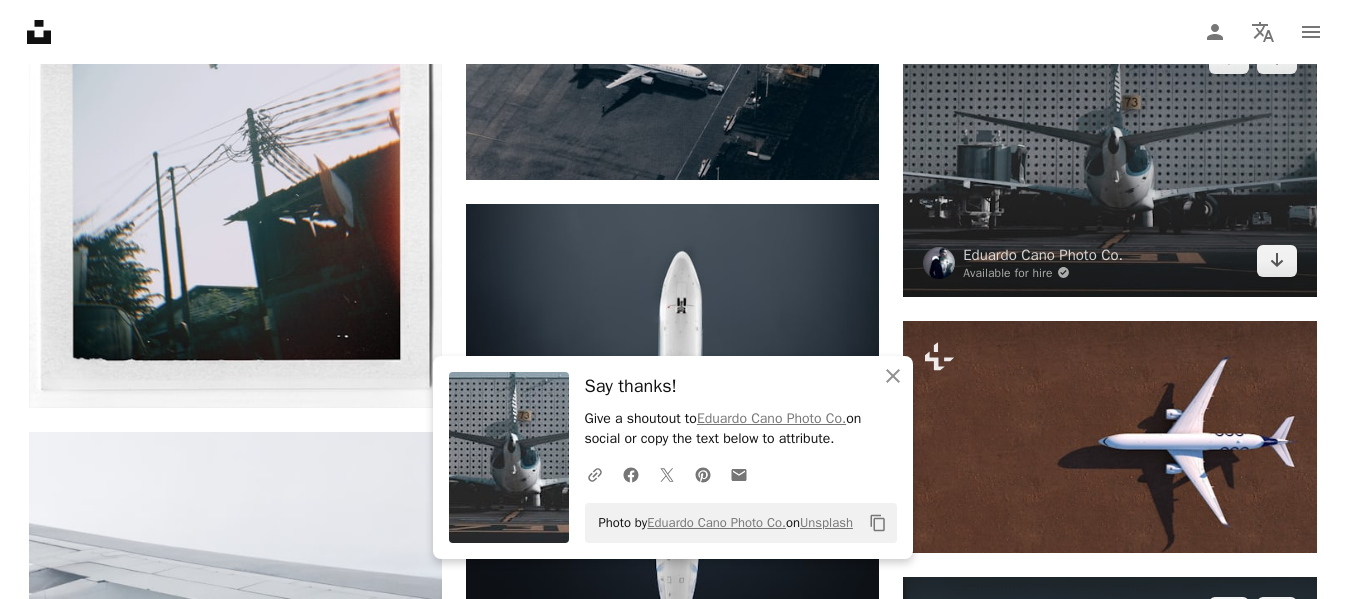 scroll, scrollTop: 12100, scrollLeft: 0, axis: vertical 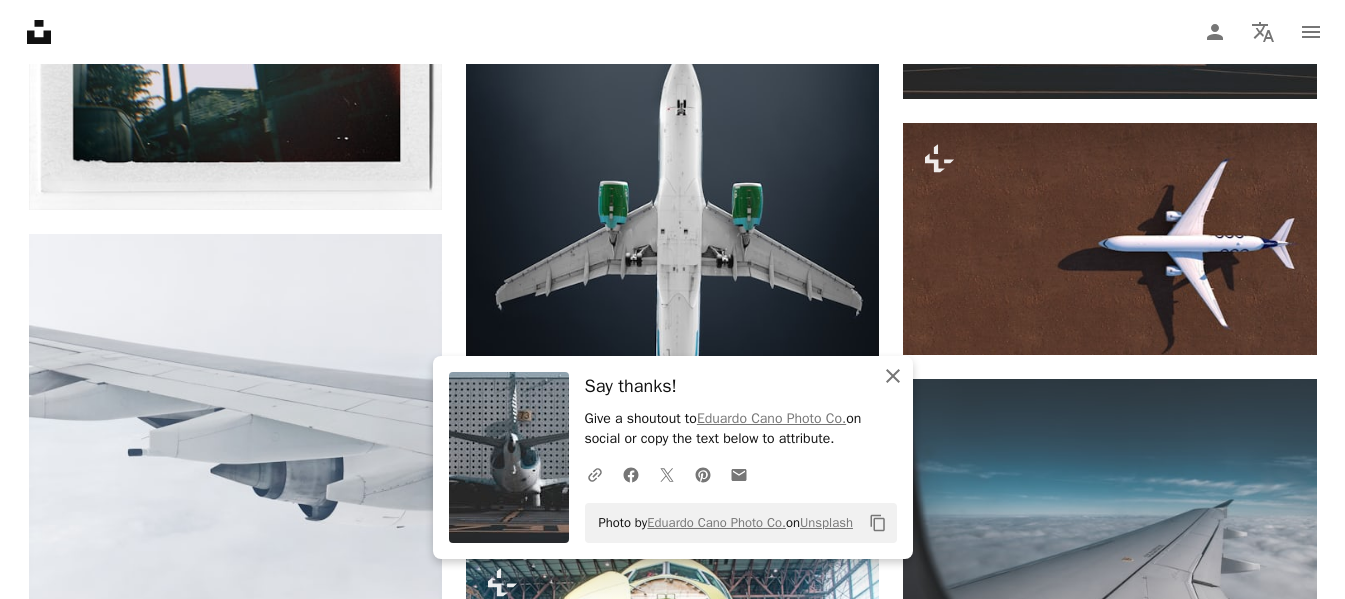 click on "An X shape" 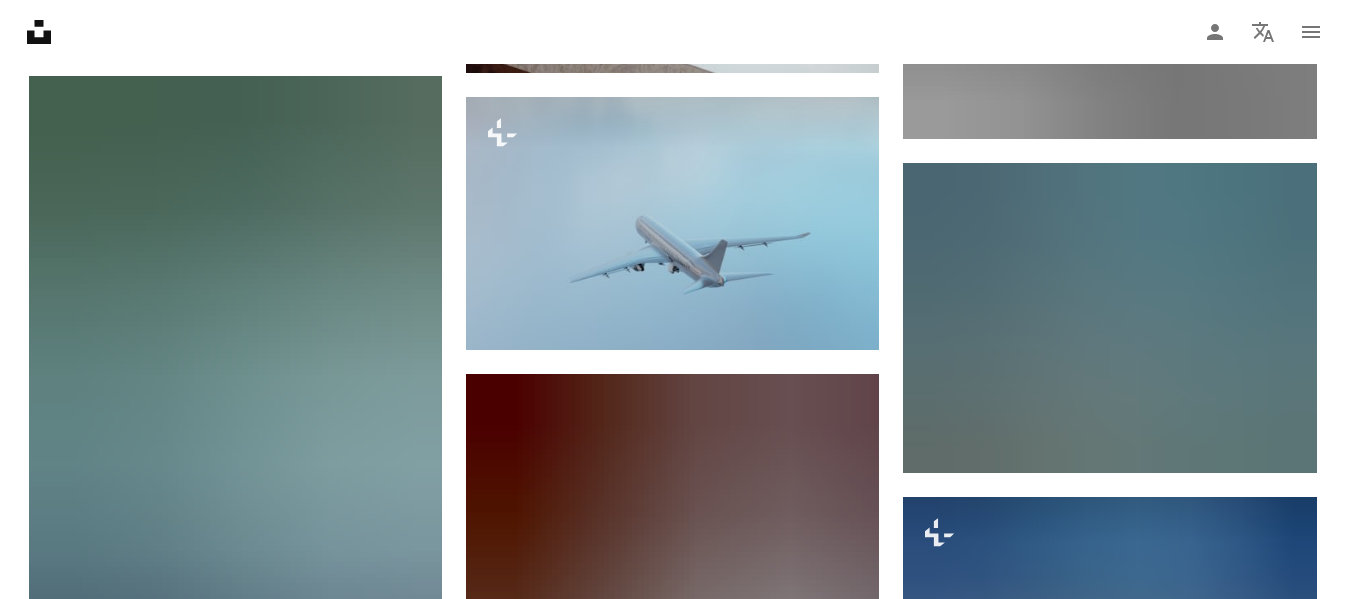 scroll, scrollTop: 13800, scrollLeft: 0, axis: vertical 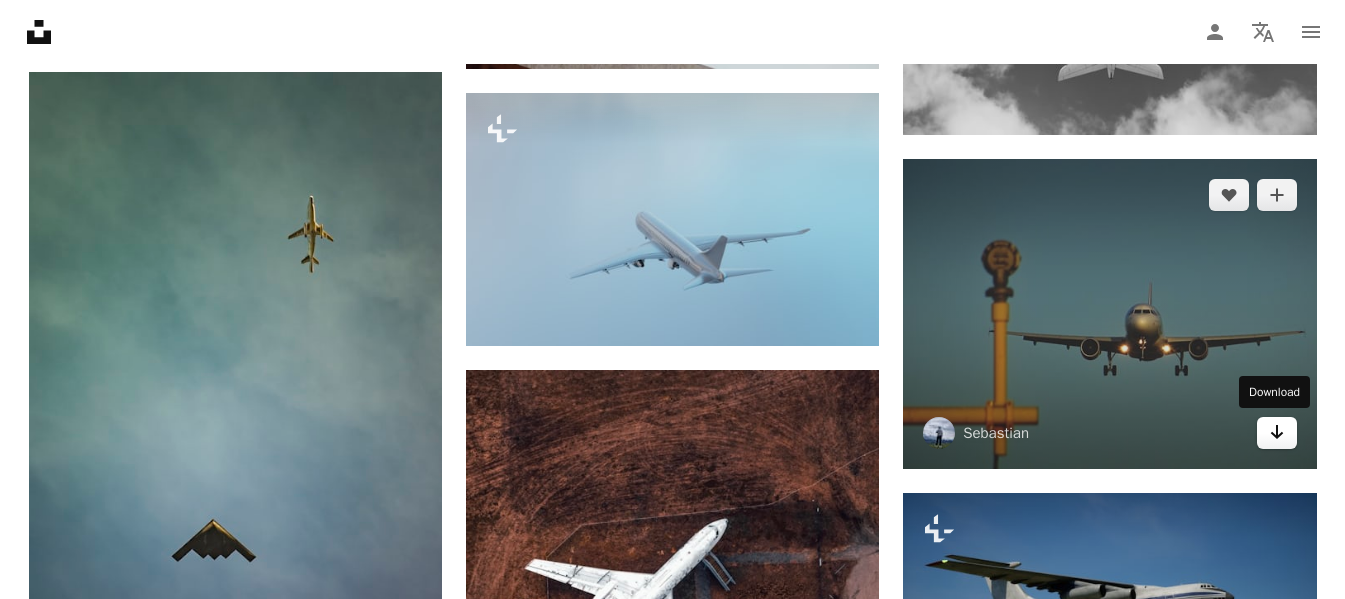 click on "Arrow pointing down" 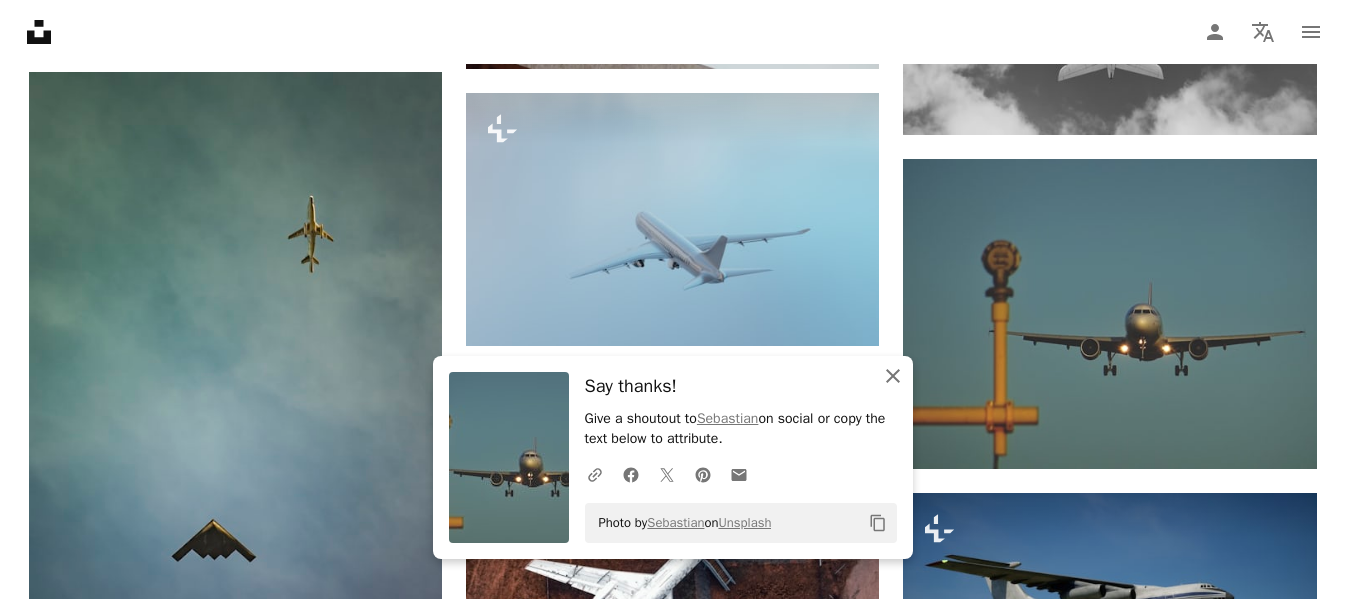 click on "An X shape" 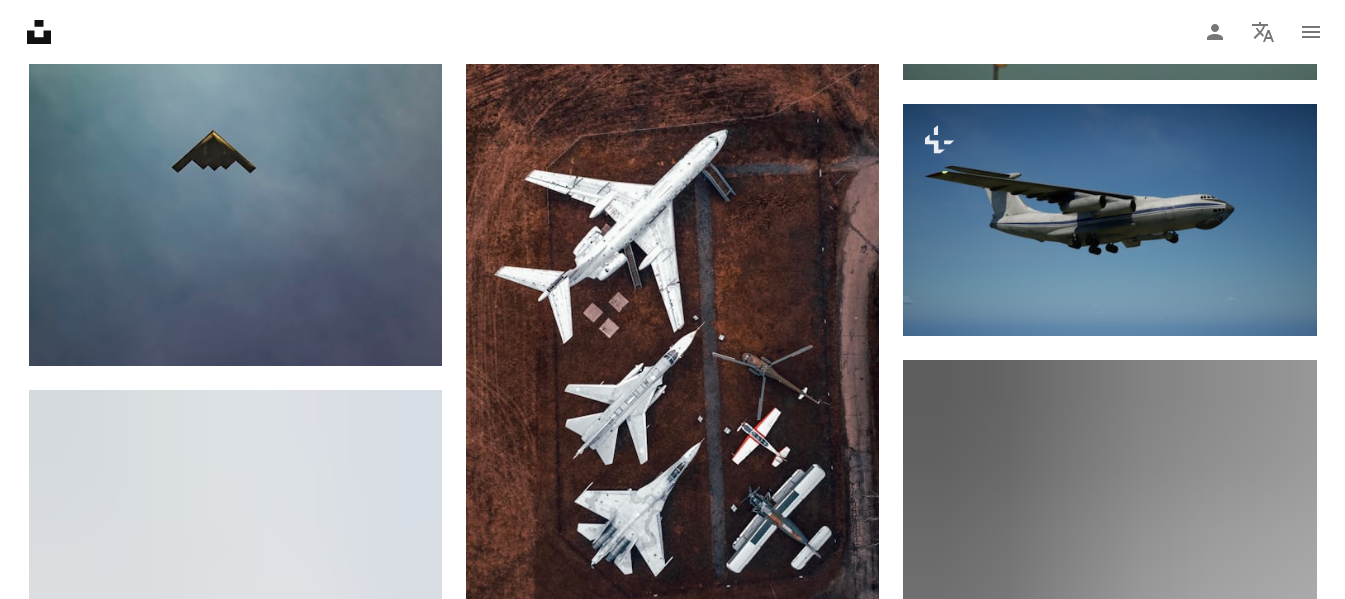 scroll, scrollTop: 14200, scrollLeft: 0, axis: vertical 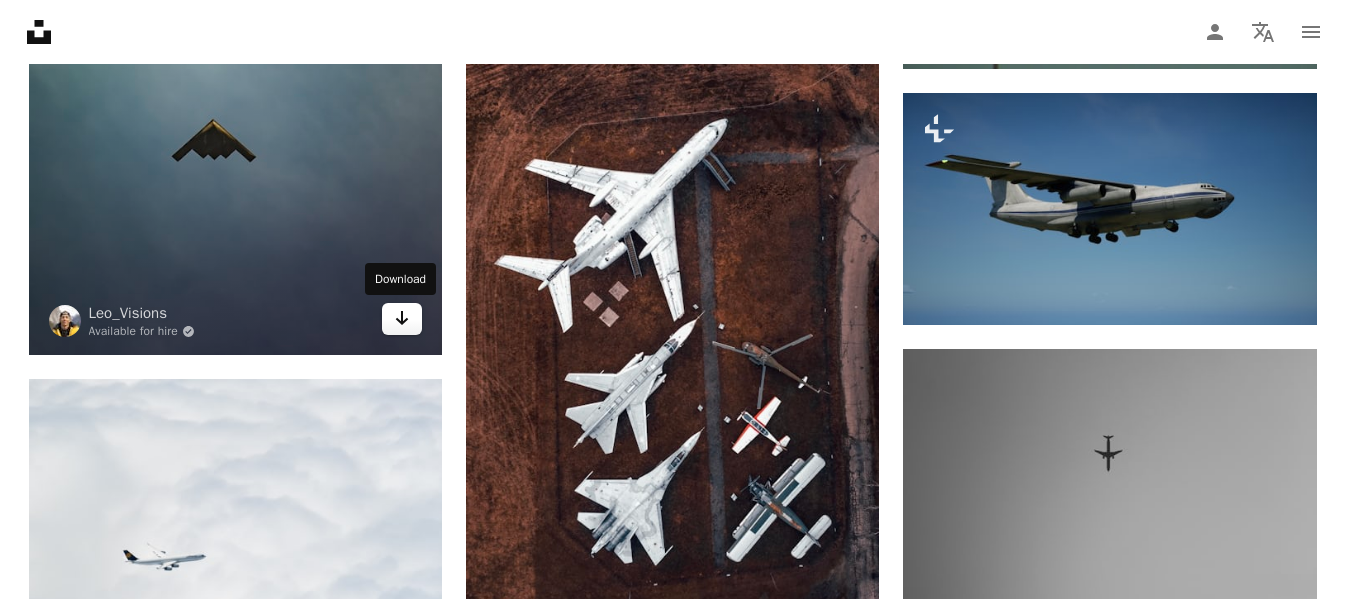 click on "Arrow pointing down" 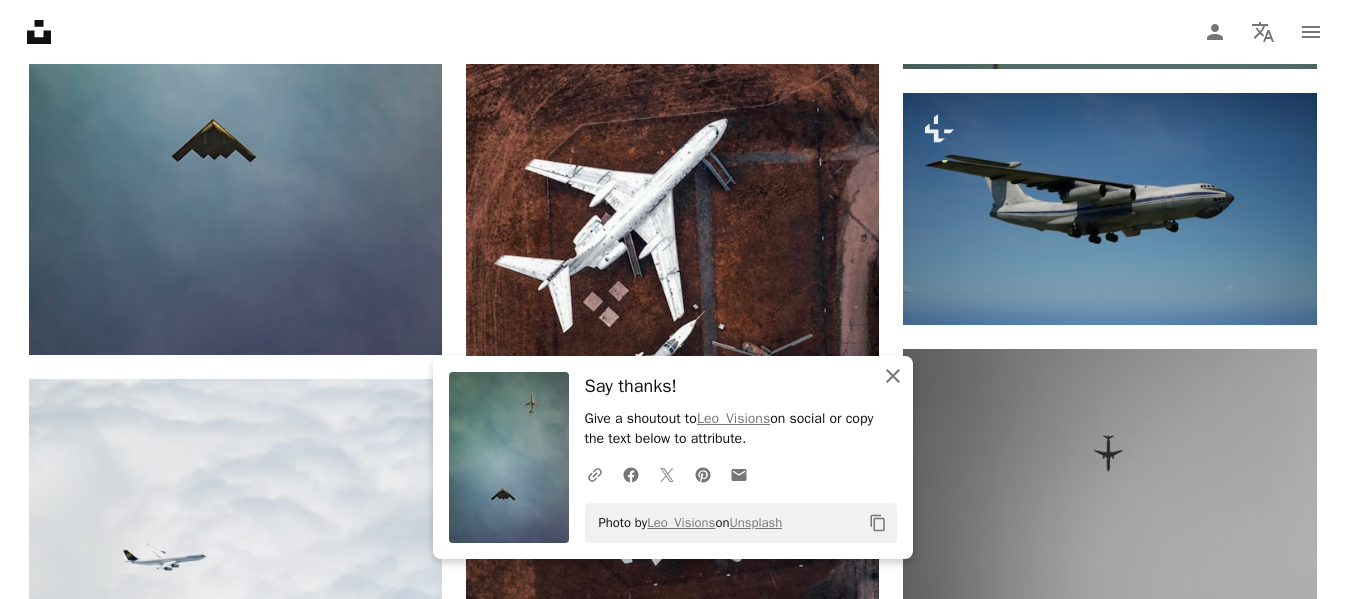 drag, startPoint x: 896, startPoint y: 372, endPoint x: 897, endPoint y: 403, distance: 31.016125 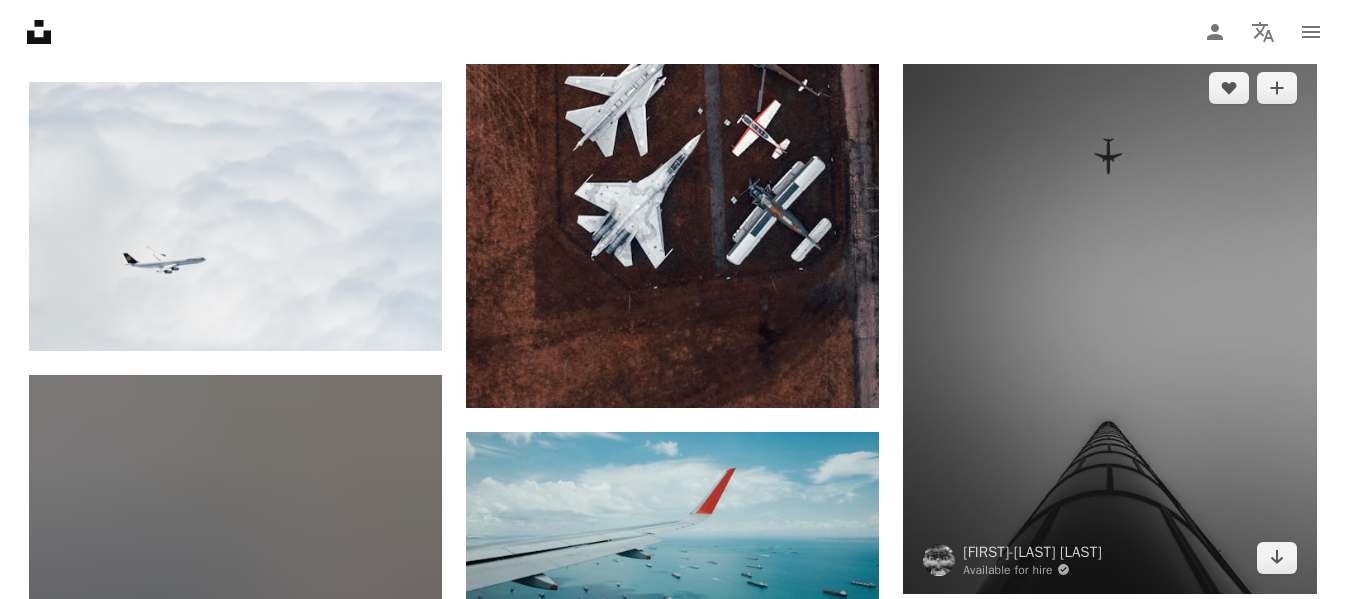 scroll, scrollTop: 14500, scrollLeft: 0, axis: vertical 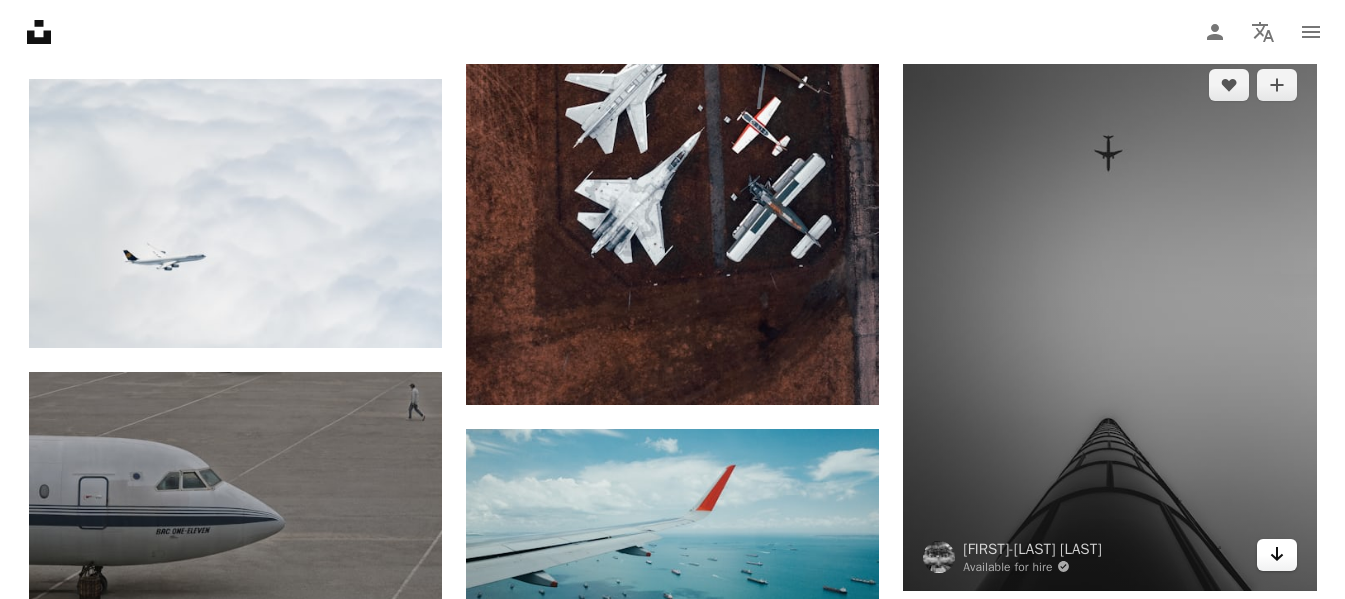 click 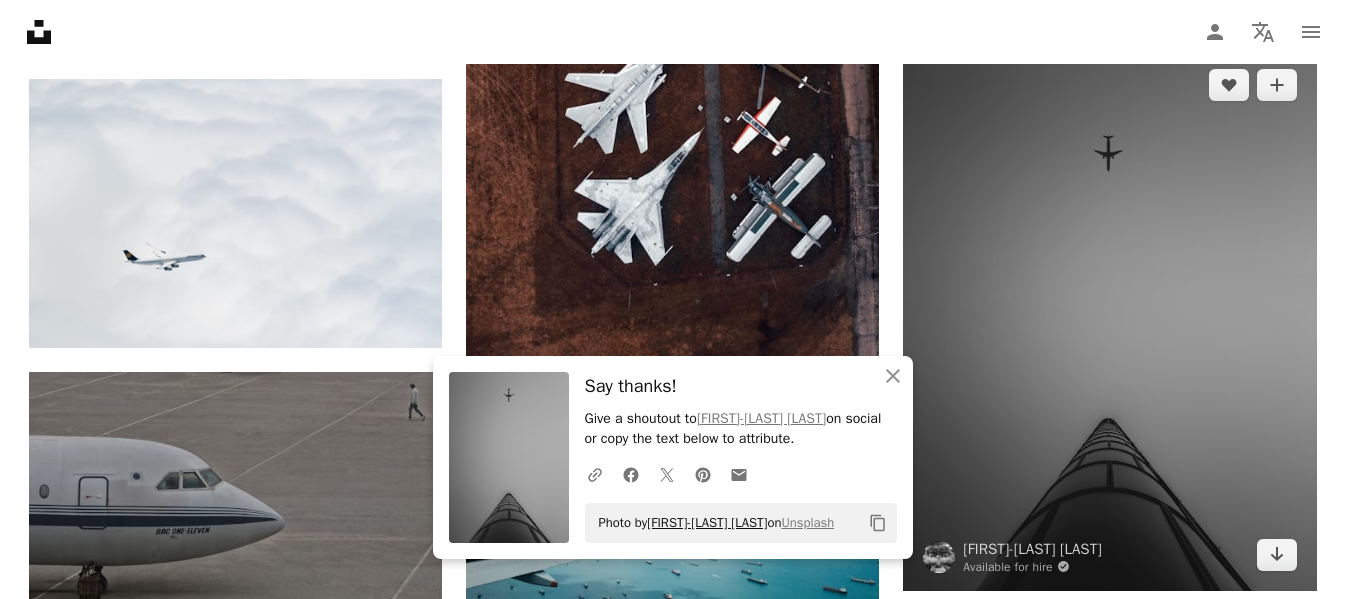 scroll, scrollTop: 14700, scrollLeft: 0, axis: vertical 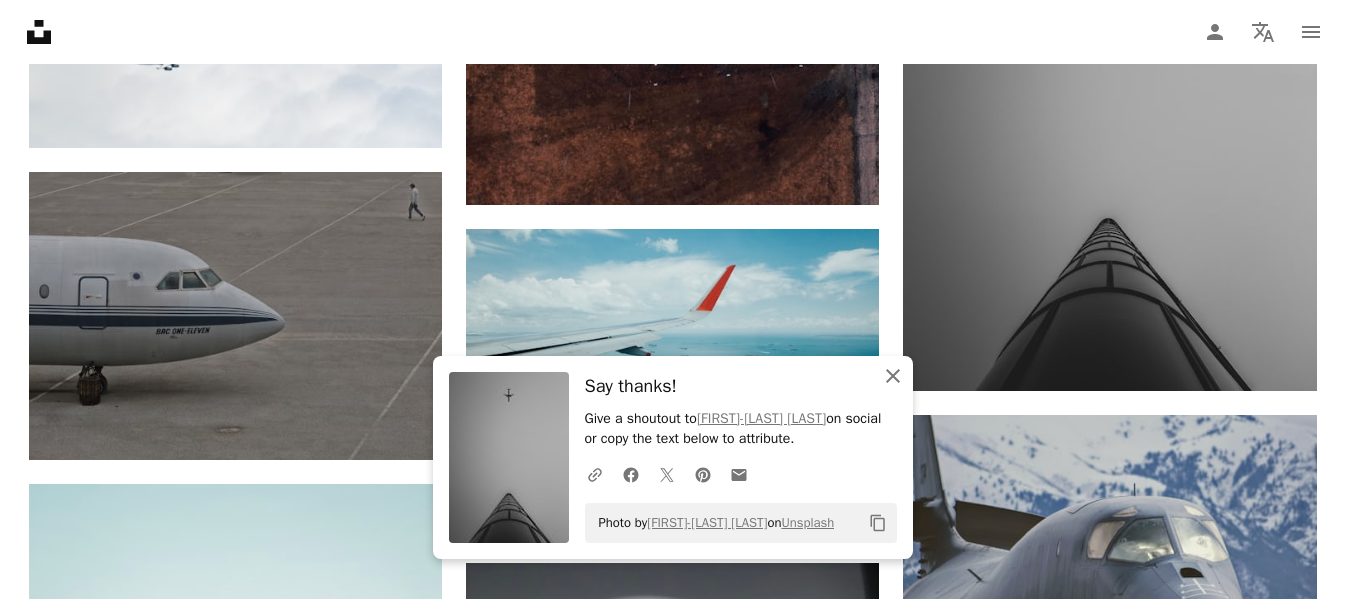 click 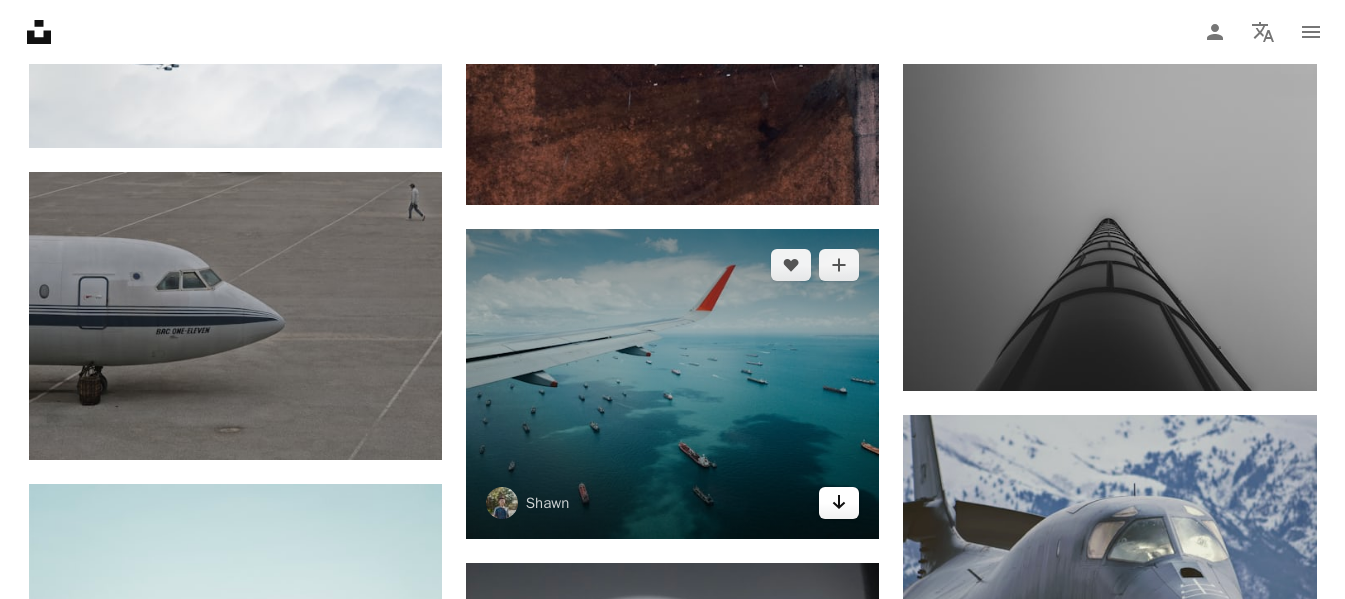 click on "Arrow pointing down" at bounding box center [839, 503] 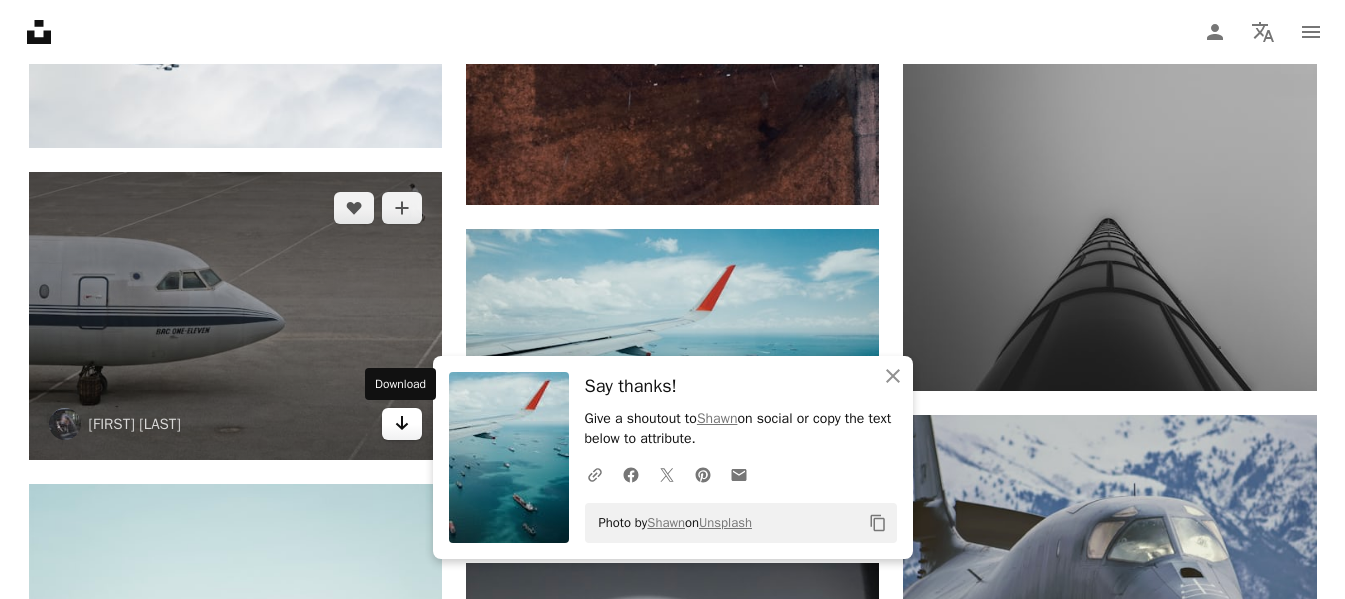 click on "Arrow pointing down" 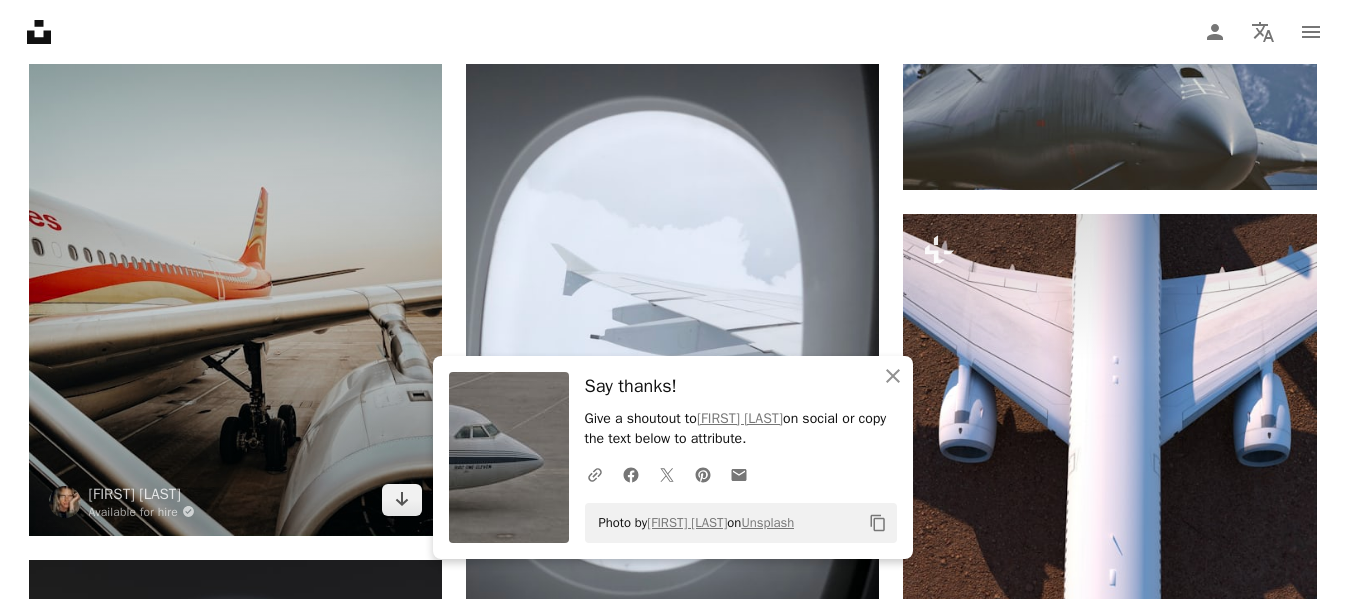 scroll, scrollTop: 15300, scrollLeft: 0, axis: vertical 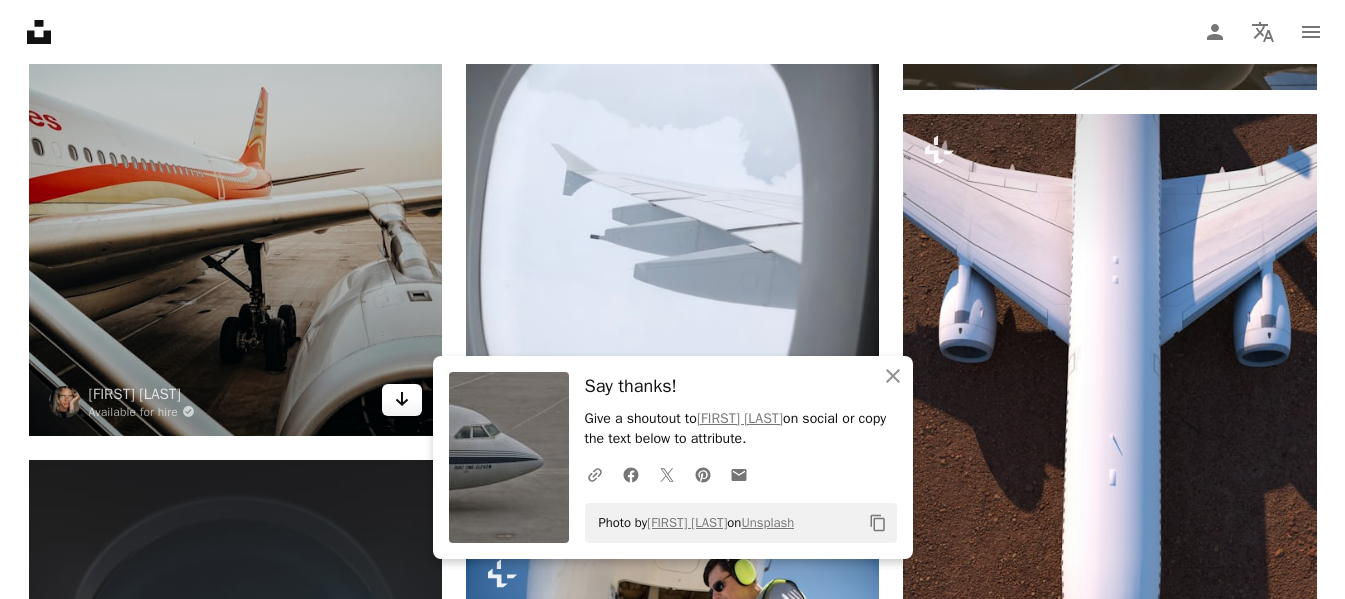 click 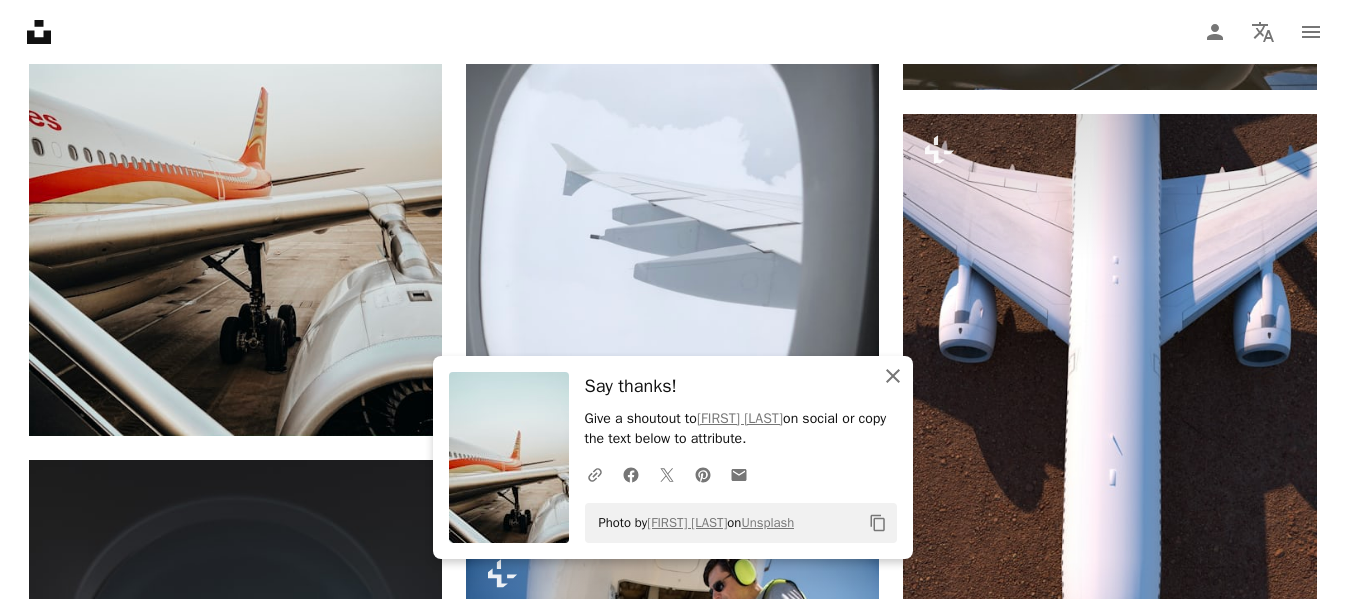 click on "An X shape" 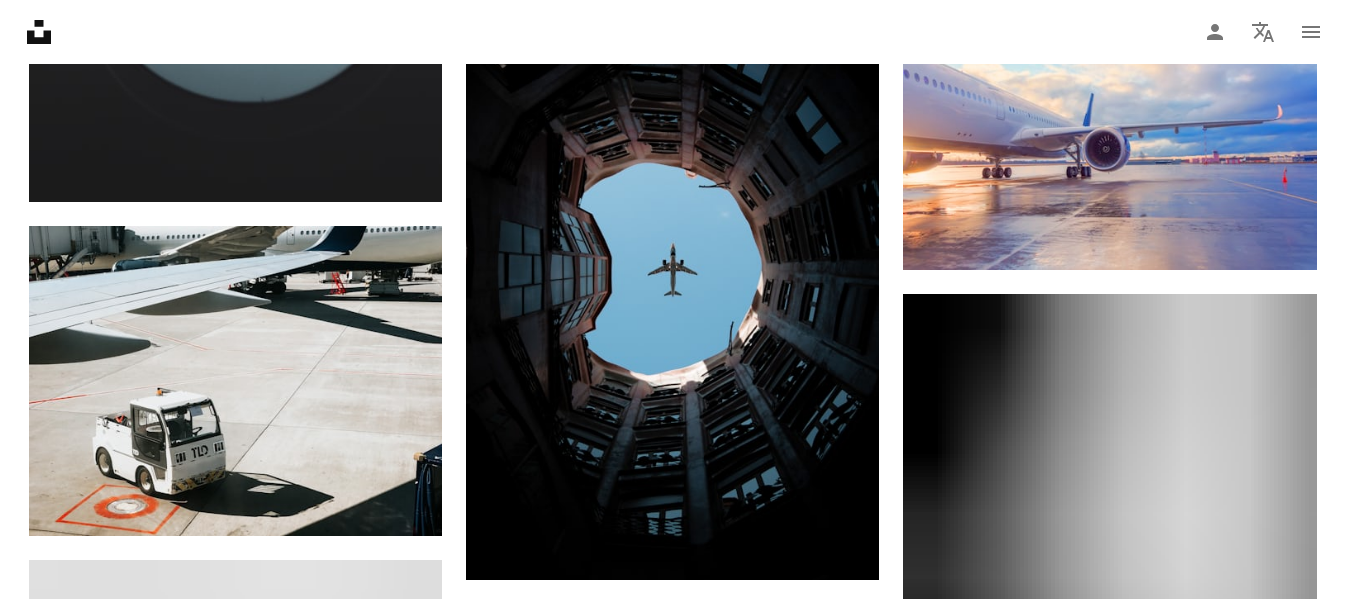 scroll, scrollTop: 16300, scrollLeft: 0, axis: vertical 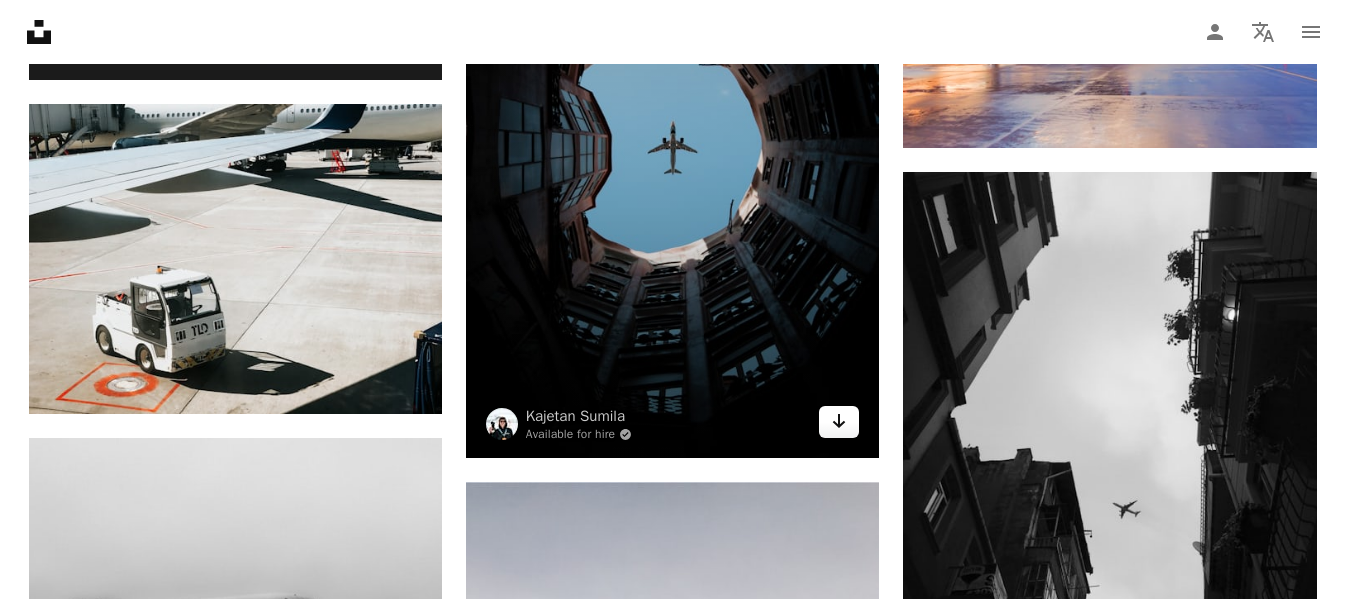 click on "Arrow pointing down" 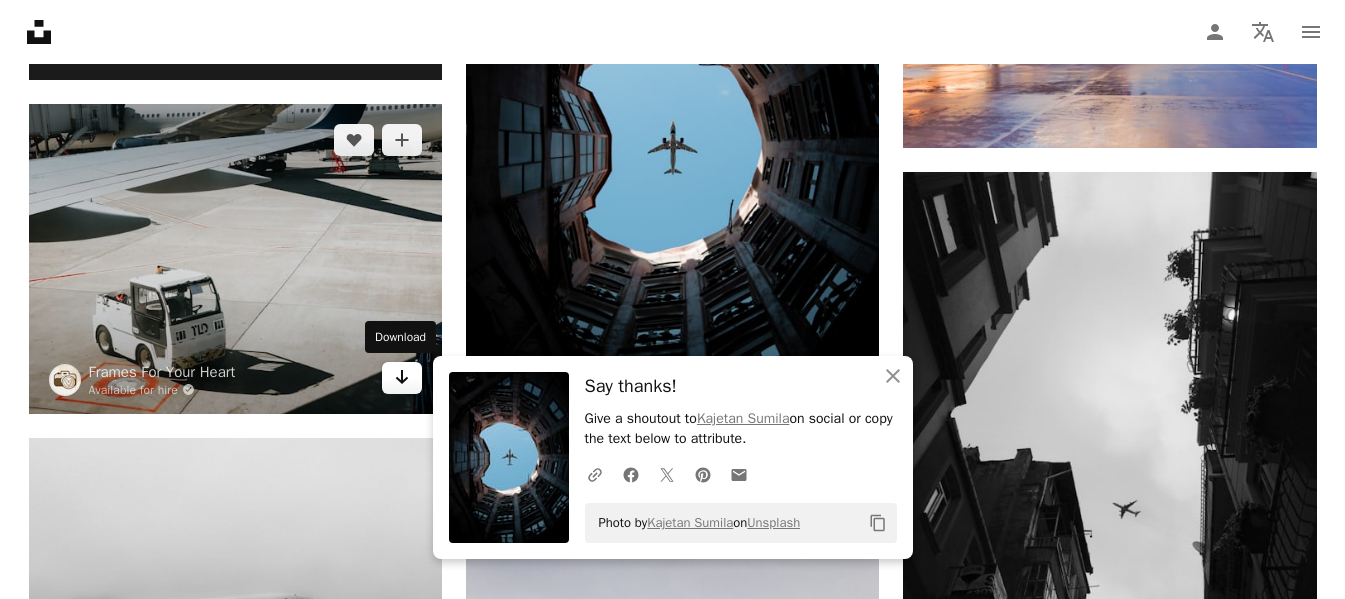 click 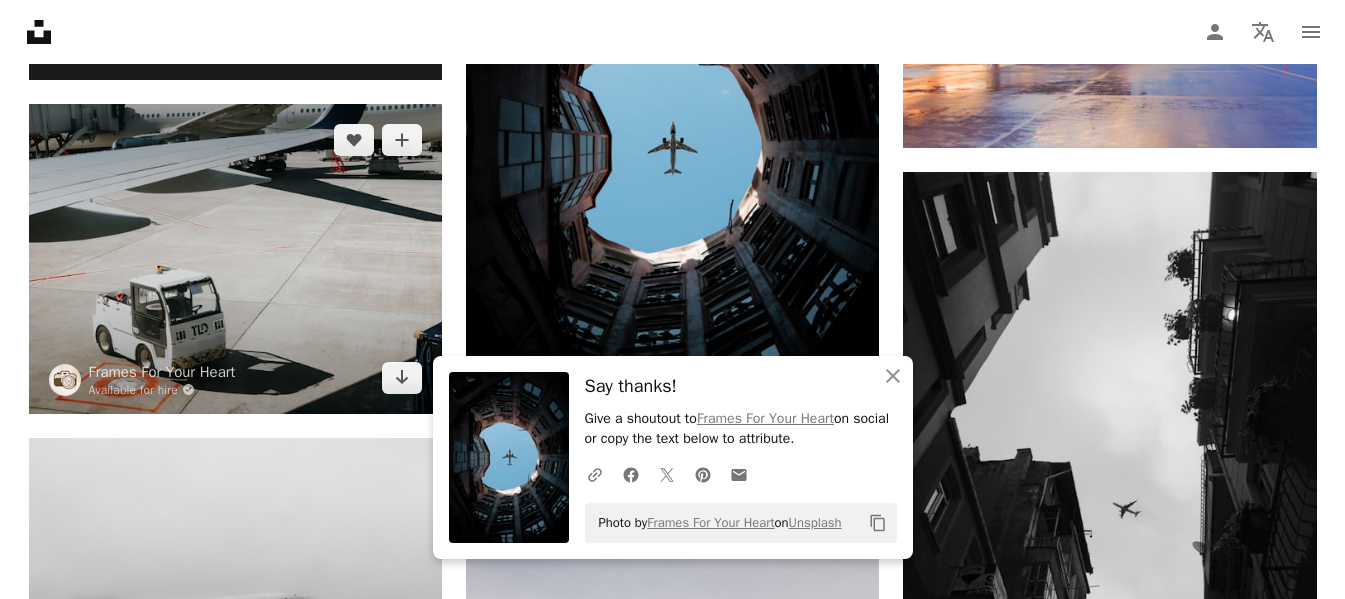 scroll, scrollTop: 16600, scrollLeft: 0, axis: vertical 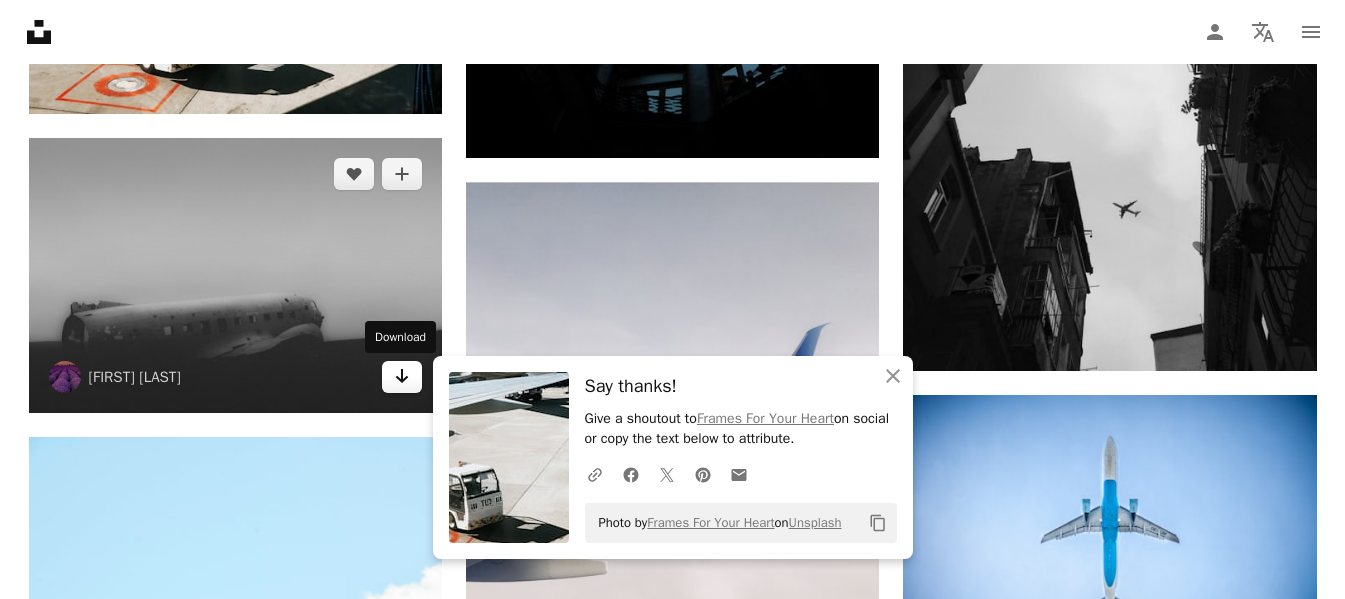 click on "Arrow pointing down" 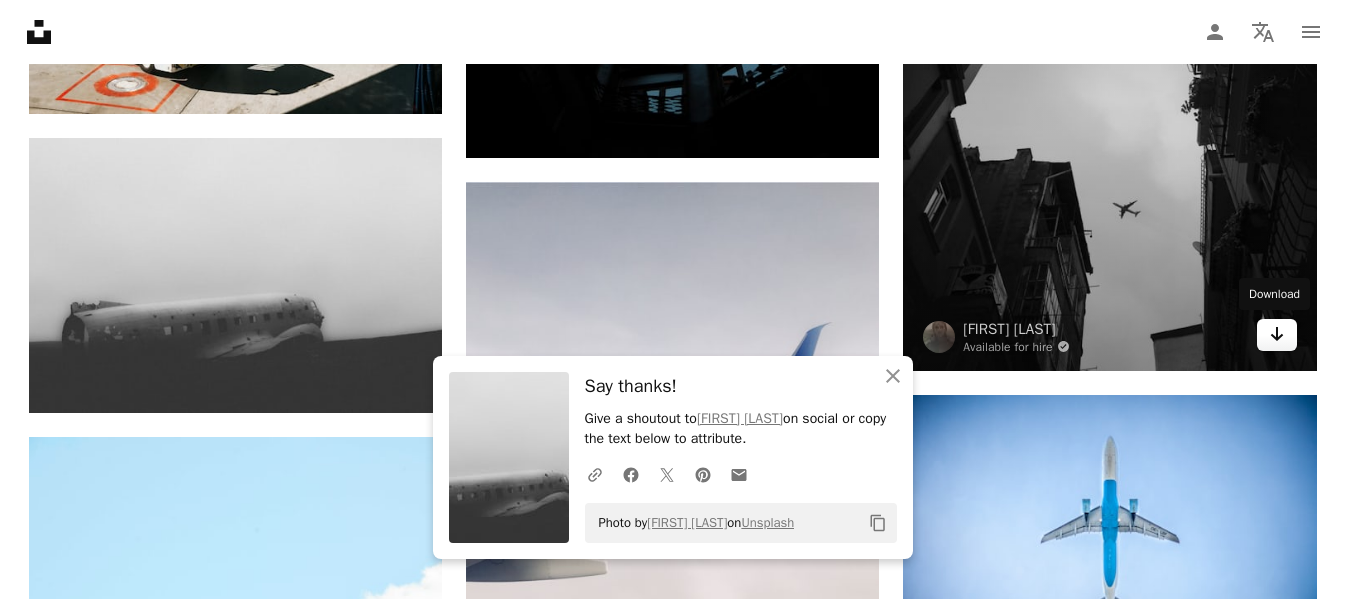 click on "Arrow pointing down" 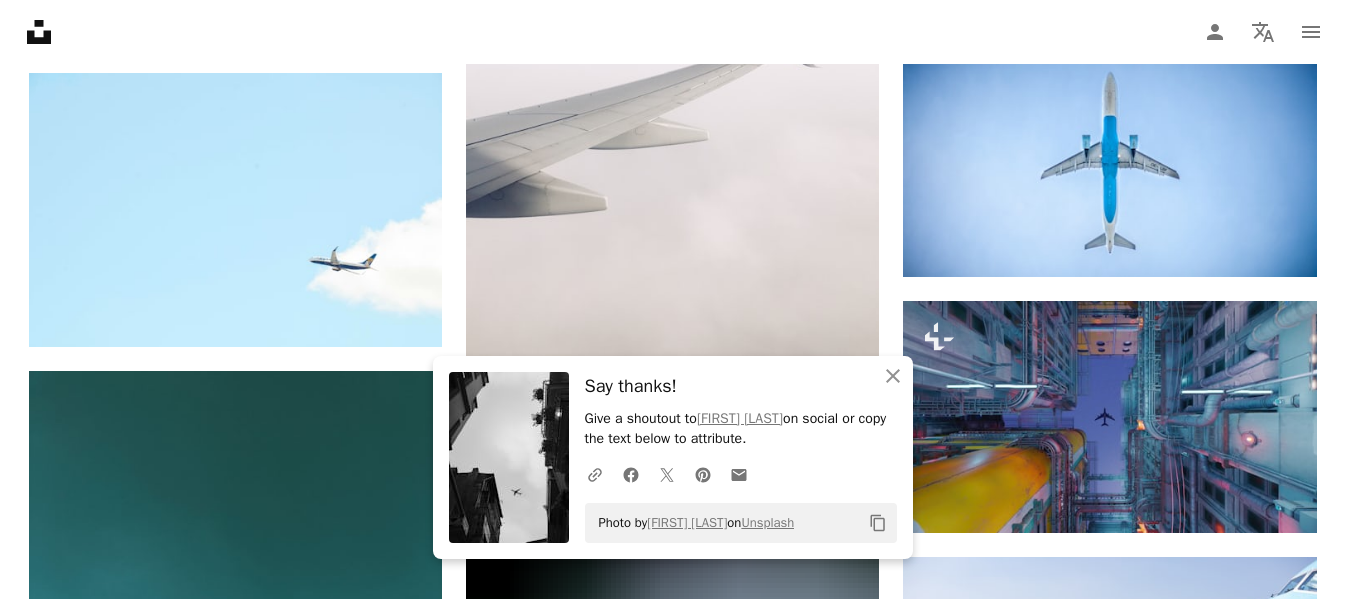 scroll, scrollTop: 17000, scrollLeft: 0, axis: vertical 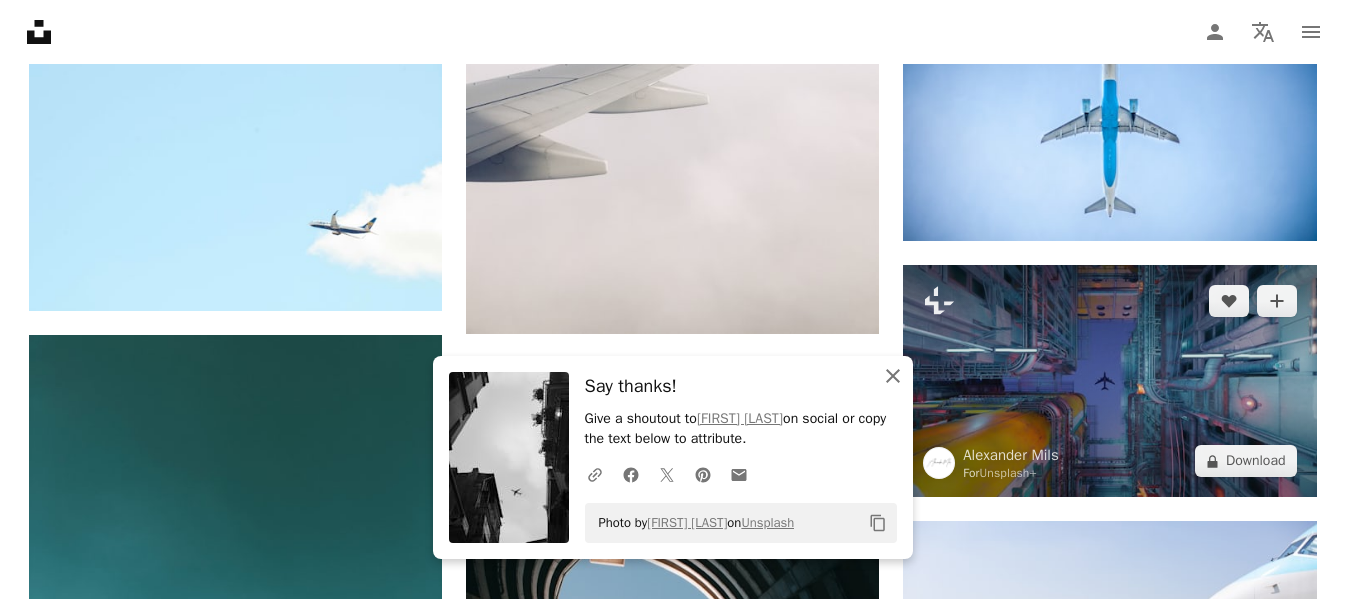 click on "An X shape" 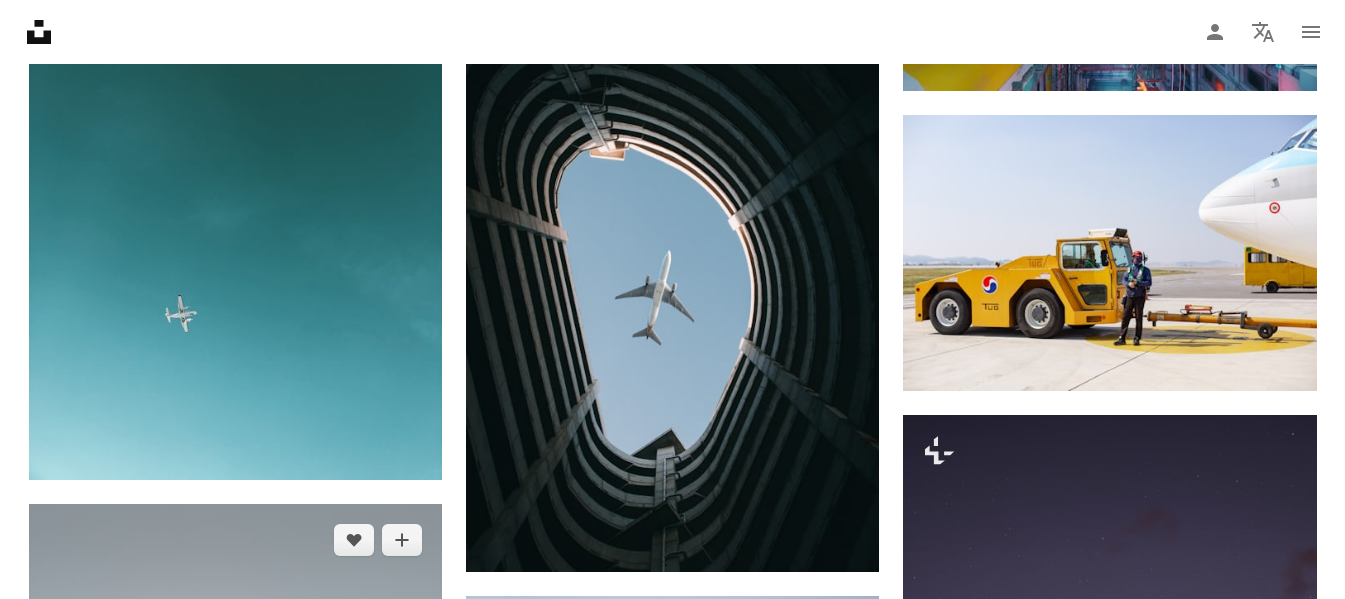 scroll, scrollTop: 17500, scrollLeft: 0, axis: vertical 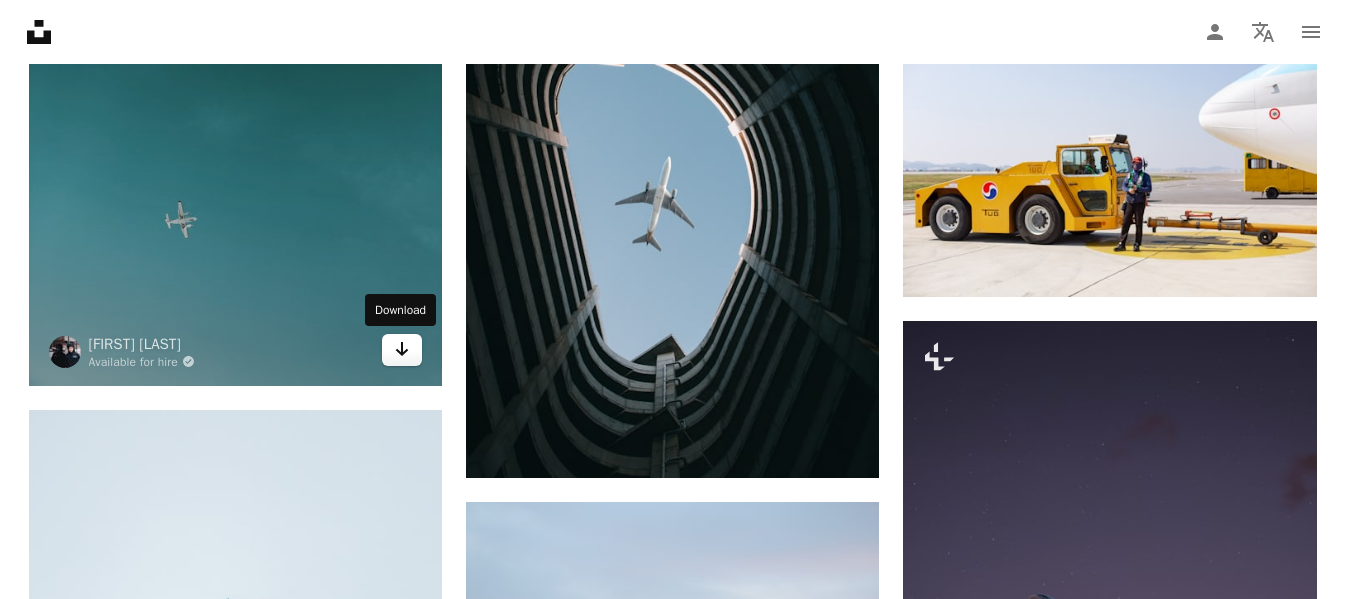 click on "Arrow pointing down" 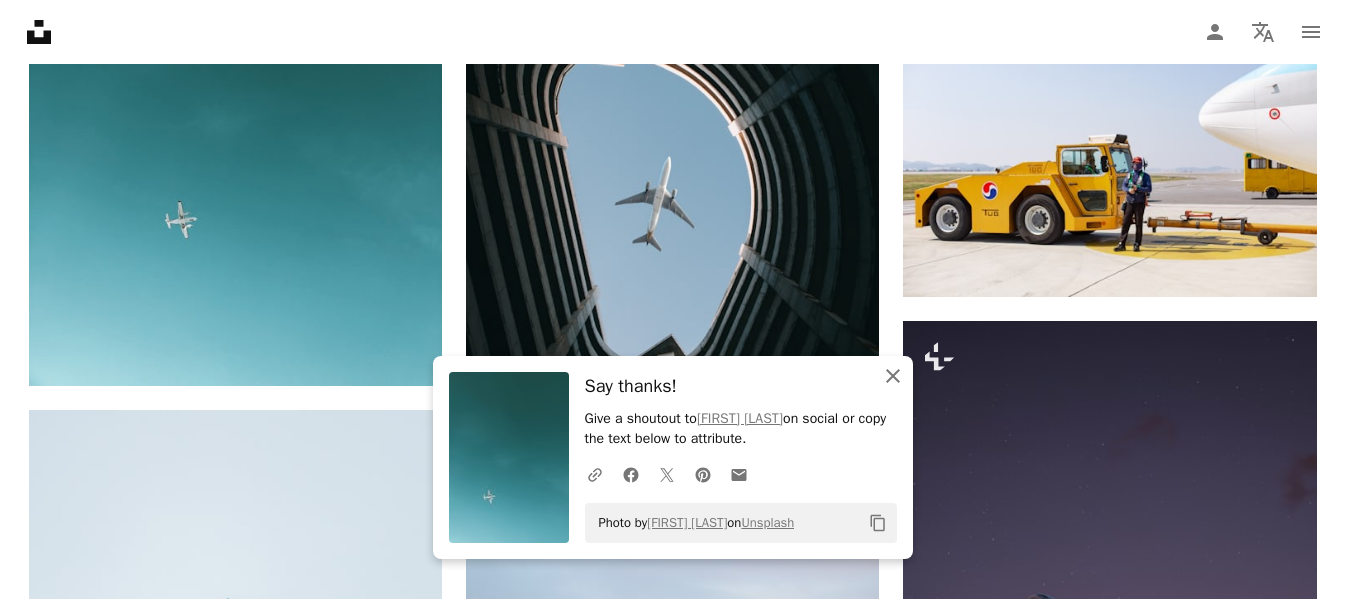 click 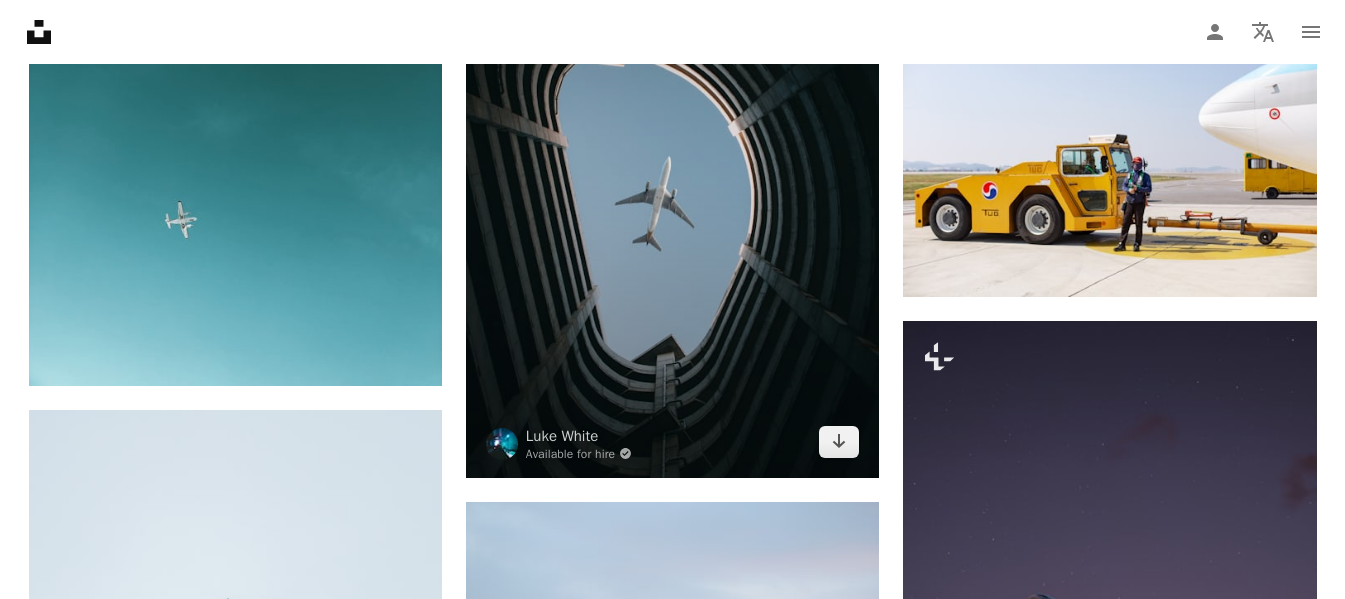 click at bounding box center (672, 168) 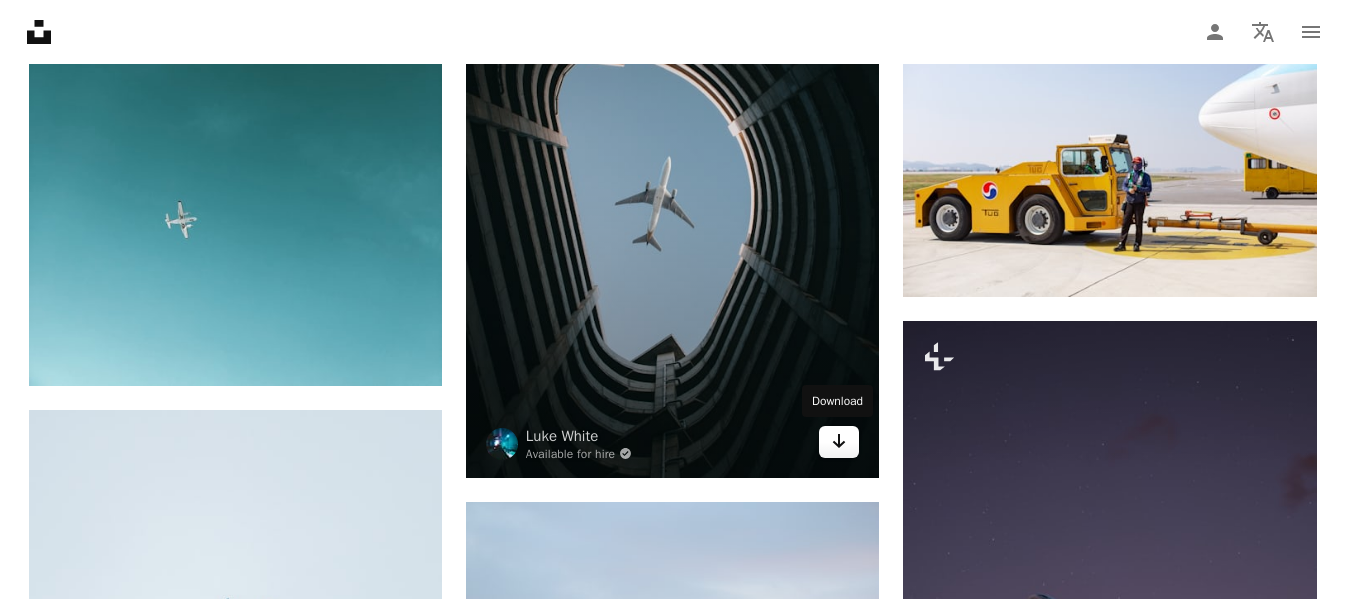 click on "Arrow pointing down" 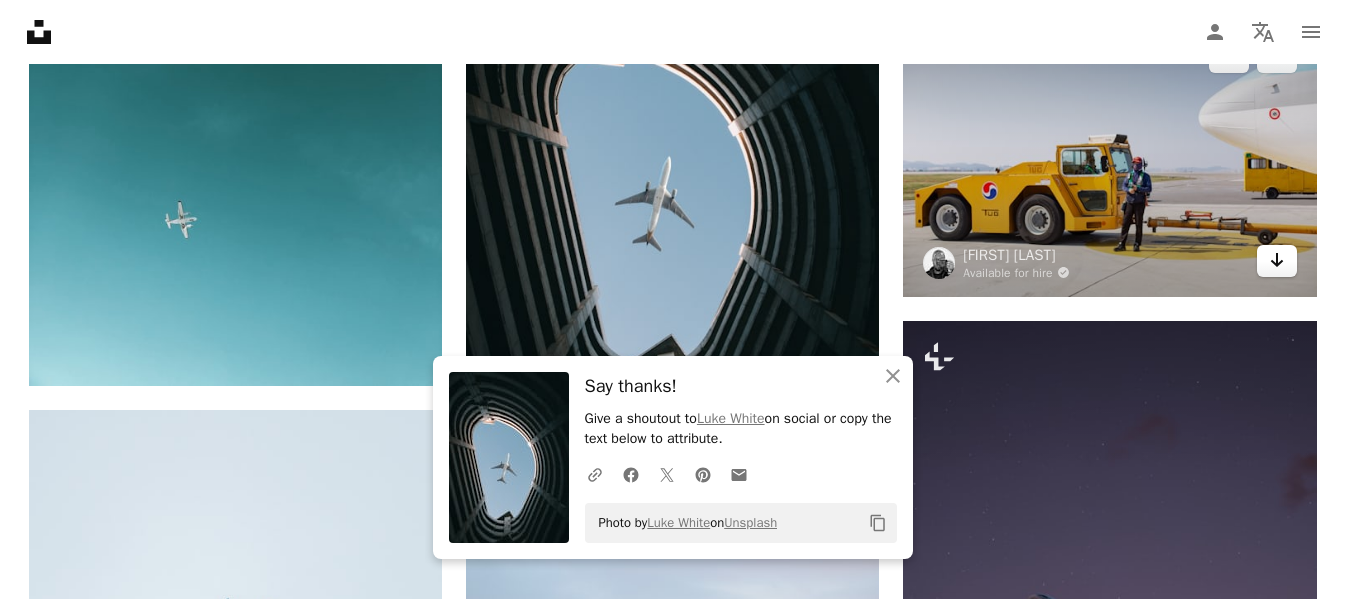 click on "Arrow pointing down" 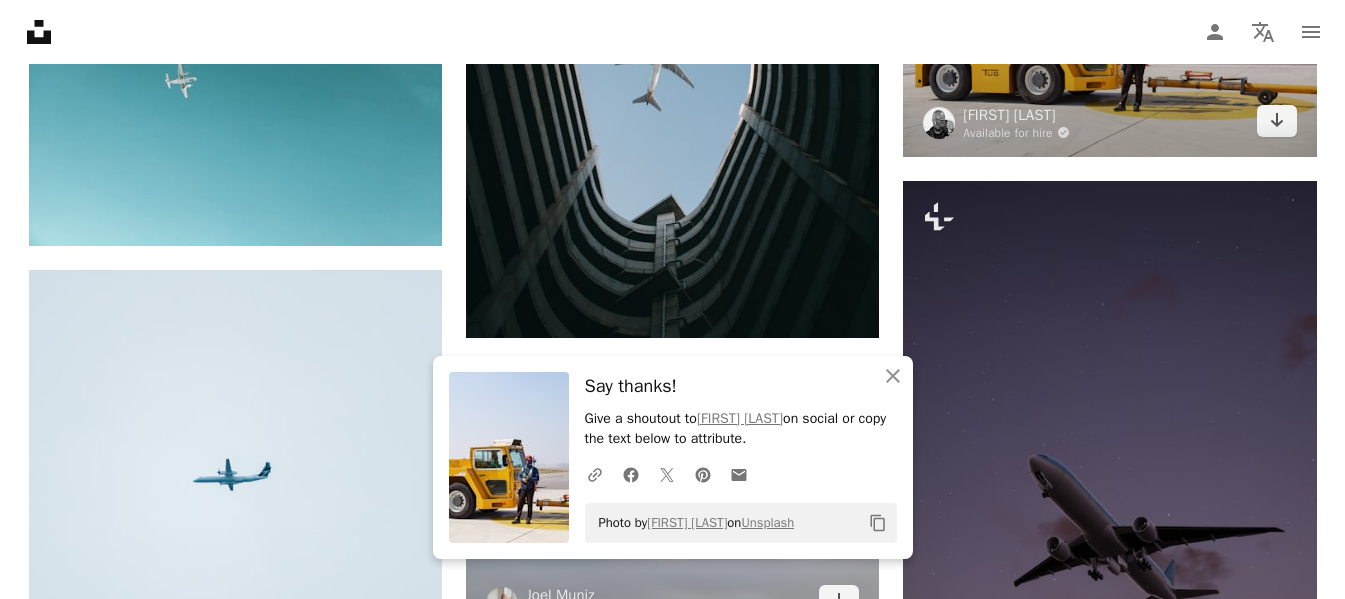 scroll, scrollTop: 17800, scrollLeft: 0, axis: vertical 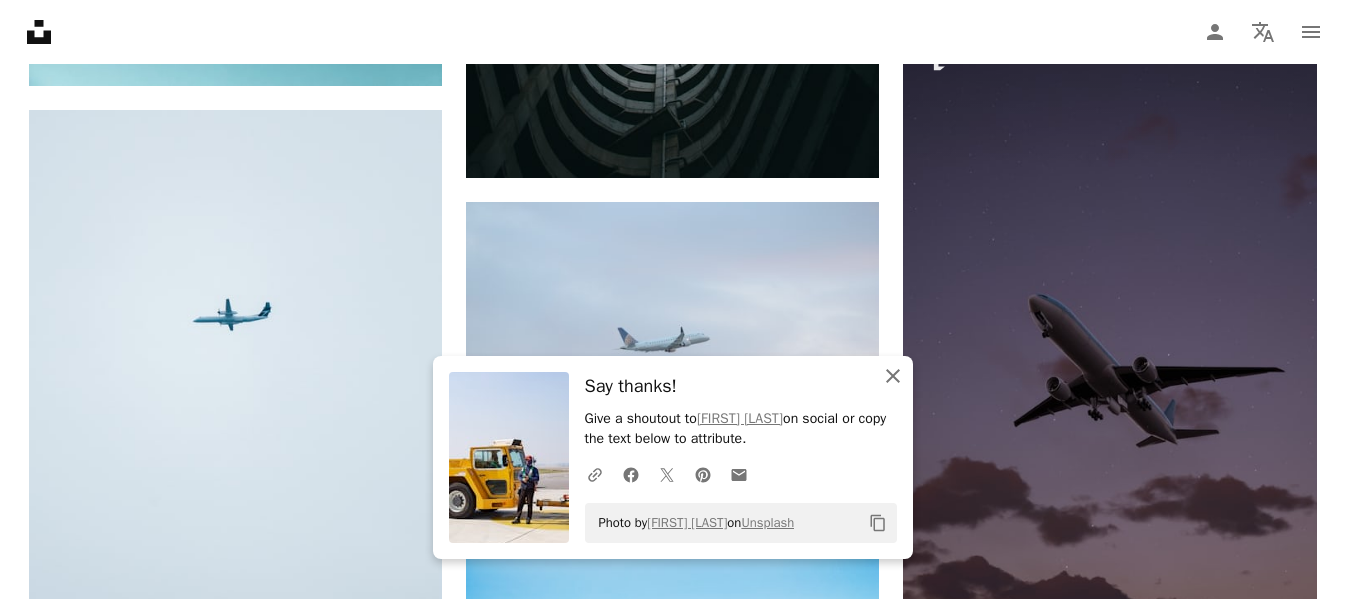 click 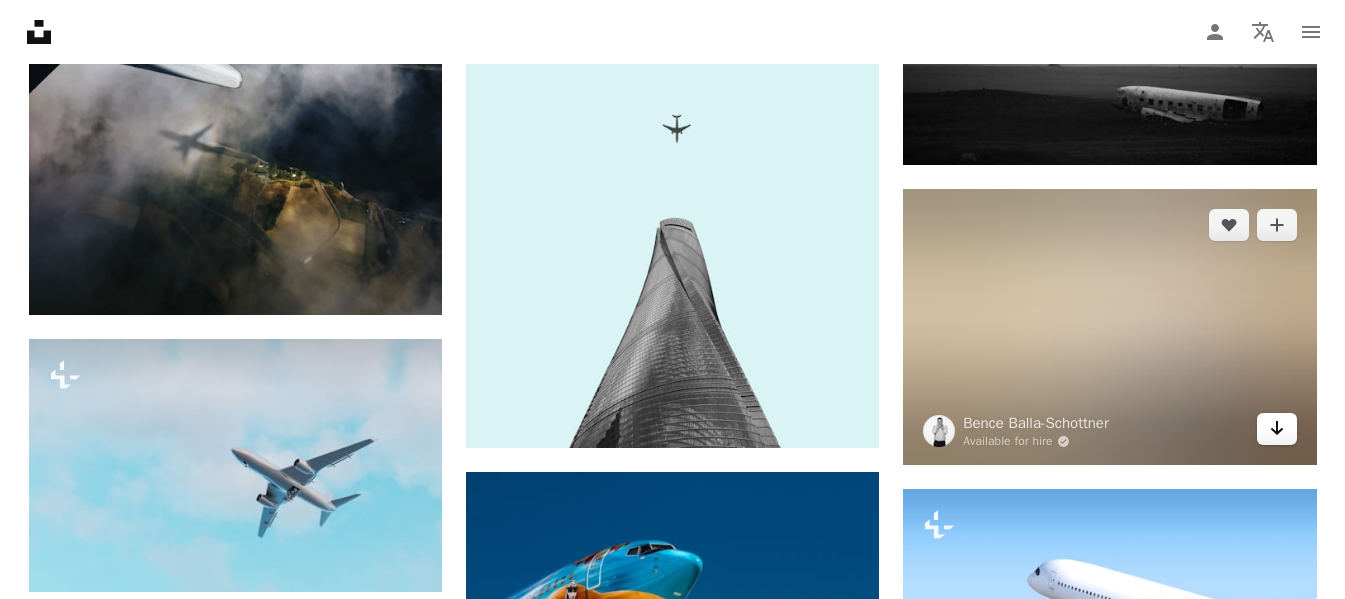 scroll, scrollTop: 19700, scrollLeft: 0, axis: vertical 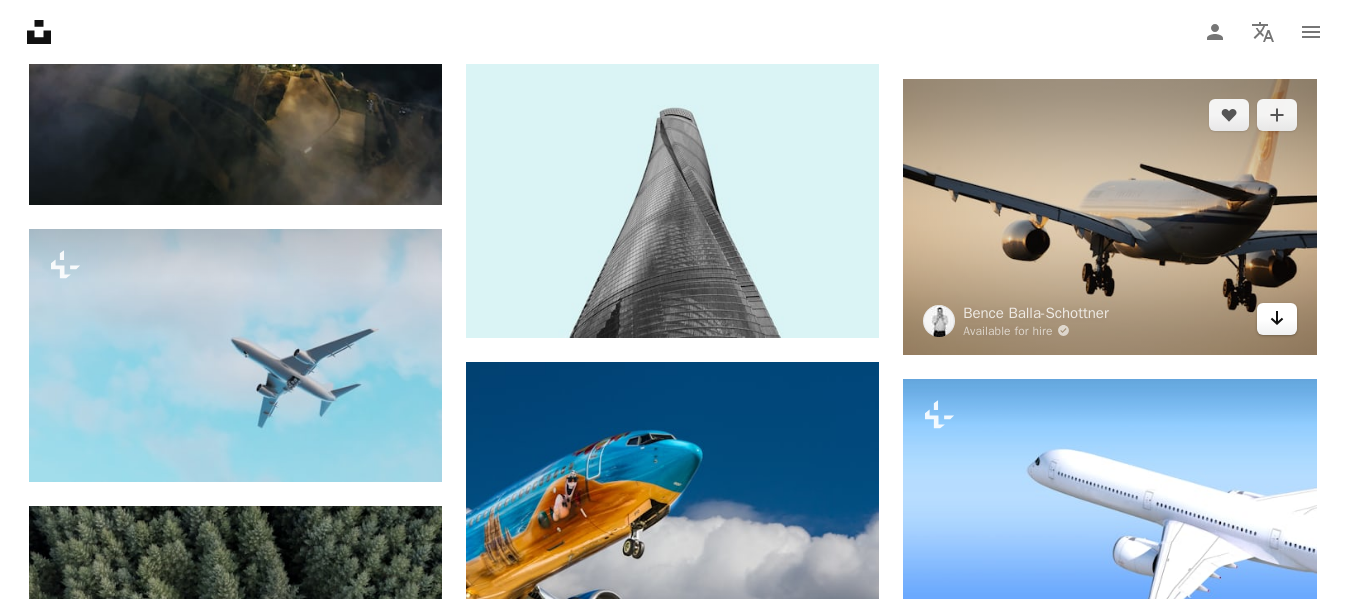 click on "Arrow pointing down" 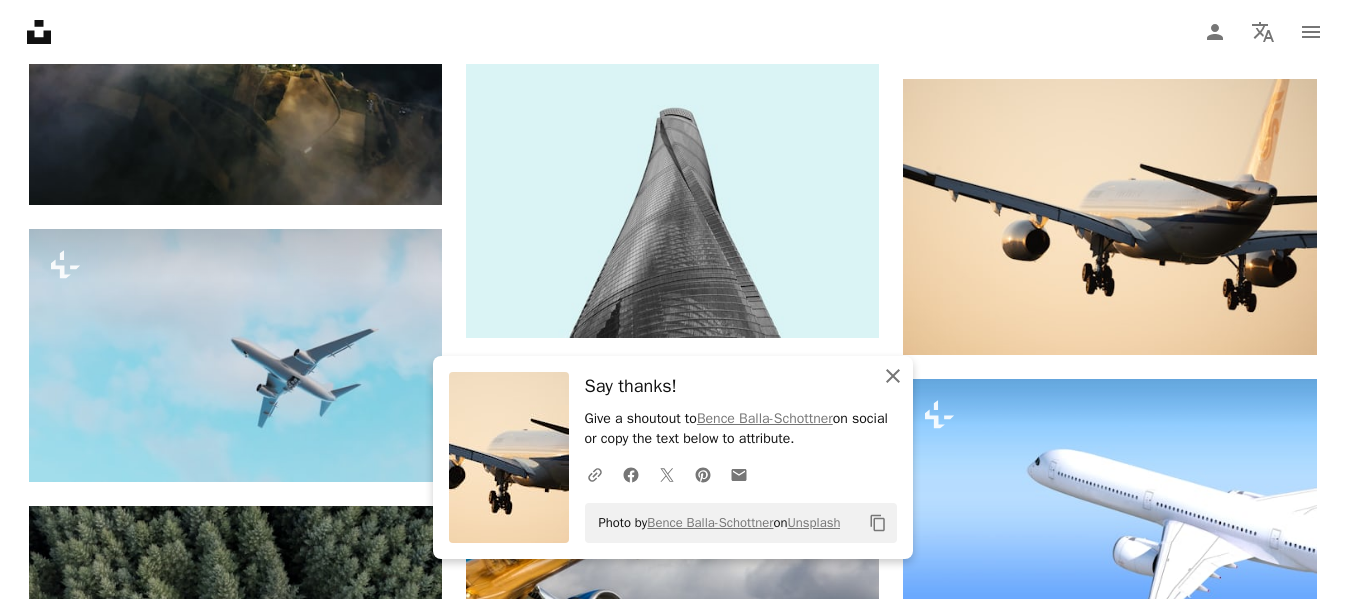 click 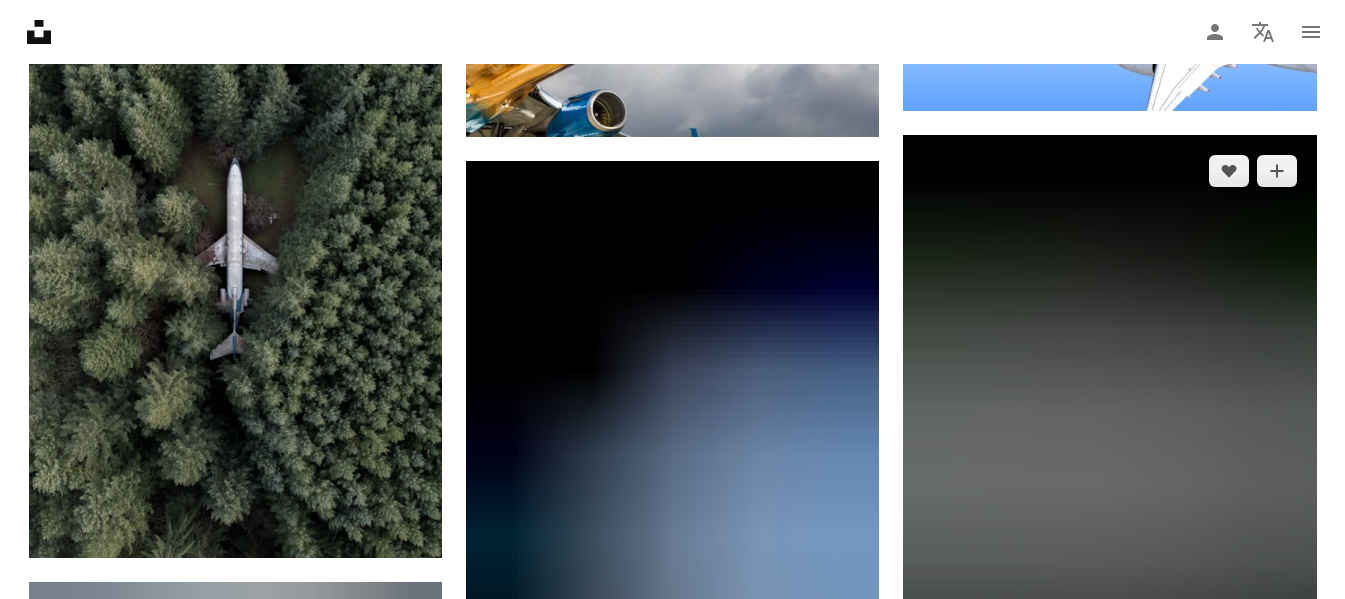 scroll, scrollTop: 20400, scrollLeft: 0, axis: vertical 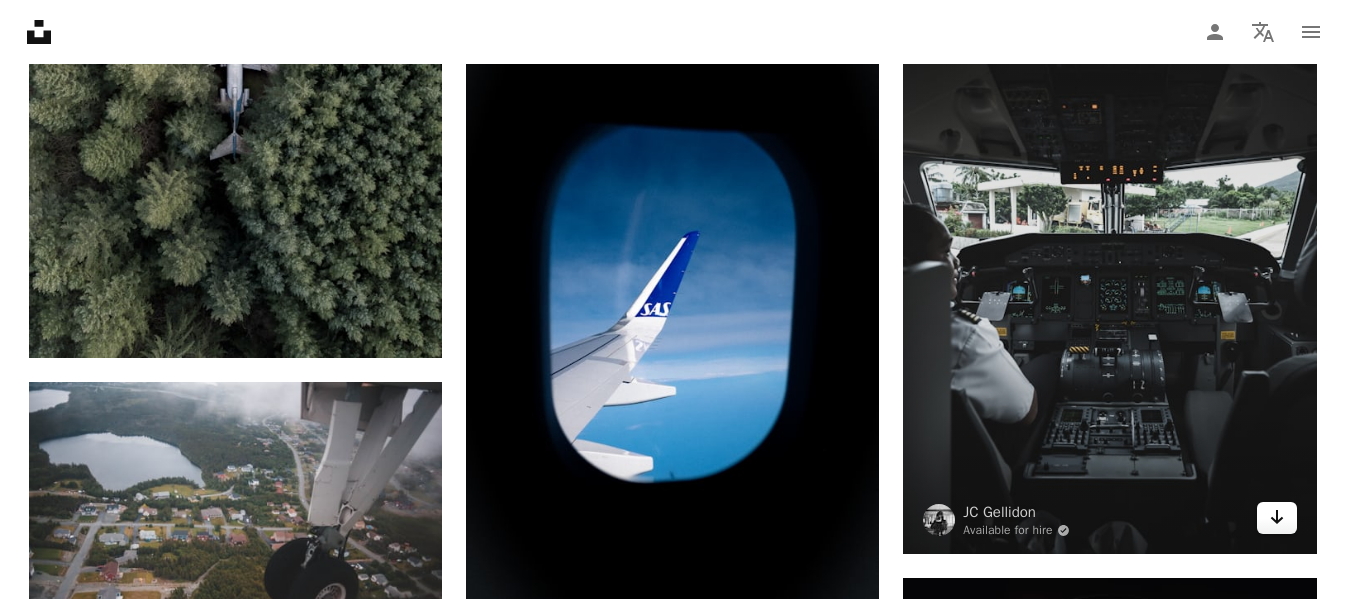 drag, startPoint x: 1268, startPoint y: 520, endPoint x: 1256, endPoint y: 509, distance: 16.27882 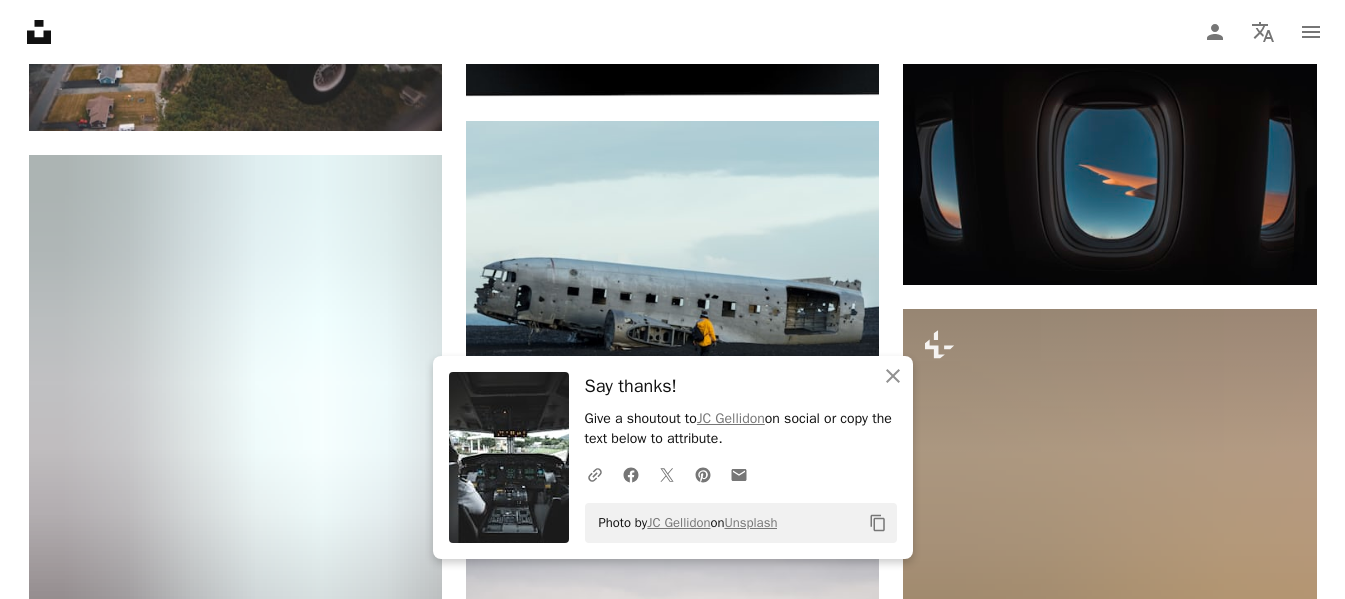scroll, scrollTop: 21000, scrollLeft: 0, axis: vertical 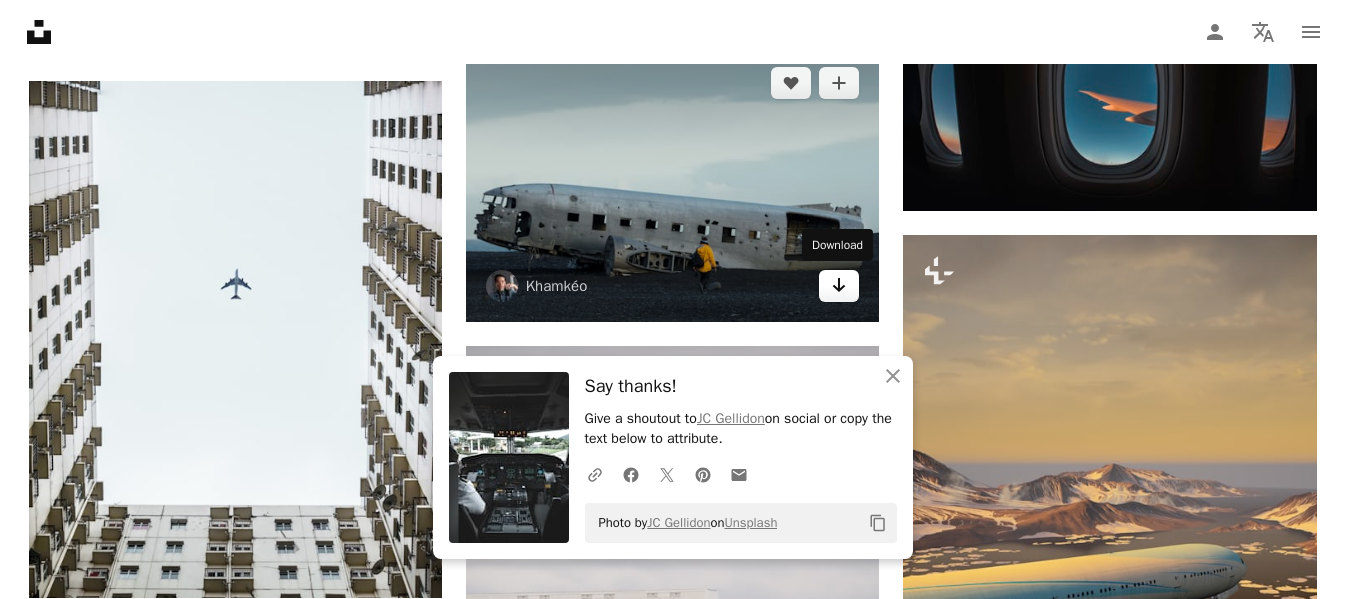 click on "Arrow pointing down" at bounding box center [839, 286] 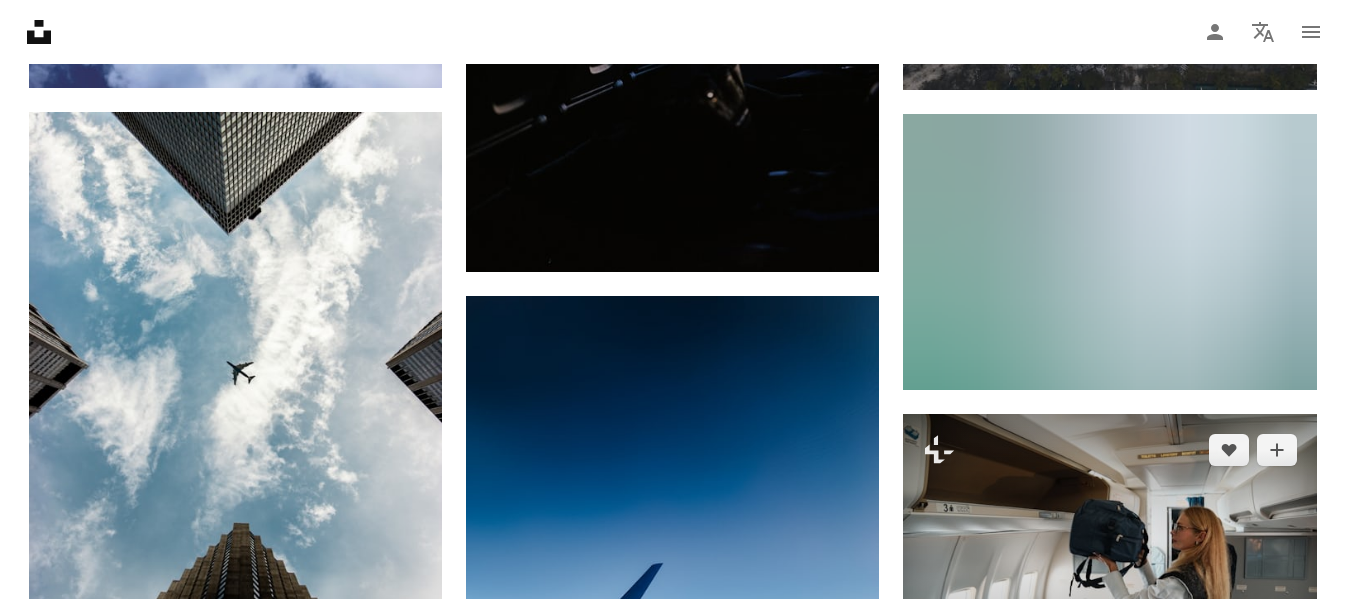 scroll, scrollTop: 25200, scrollLeft: 0, axis: vertical 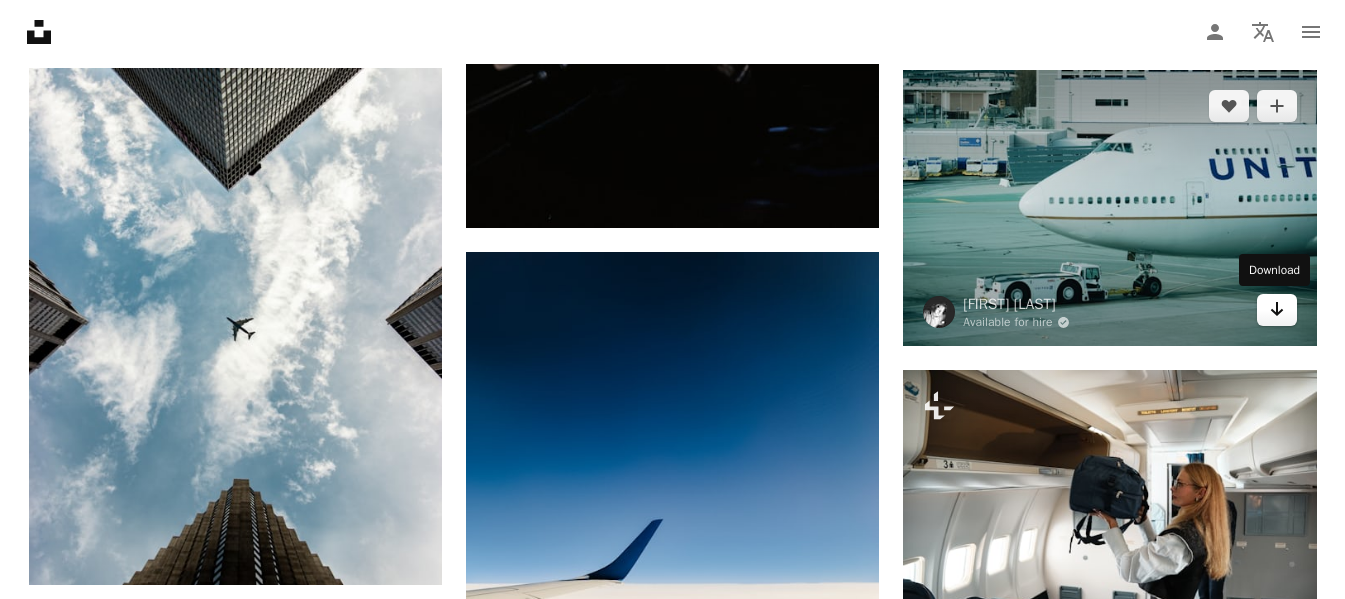 click 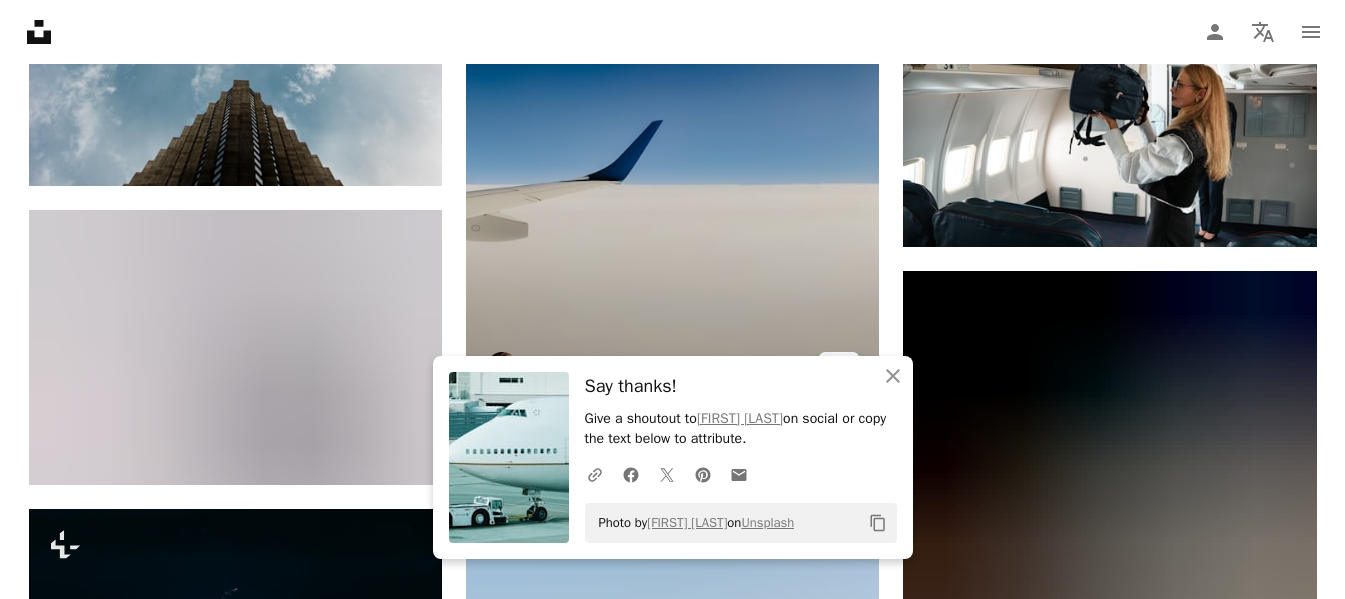 scroll, scrollTop: 25600, scrollLeft: 0, axis: vertical 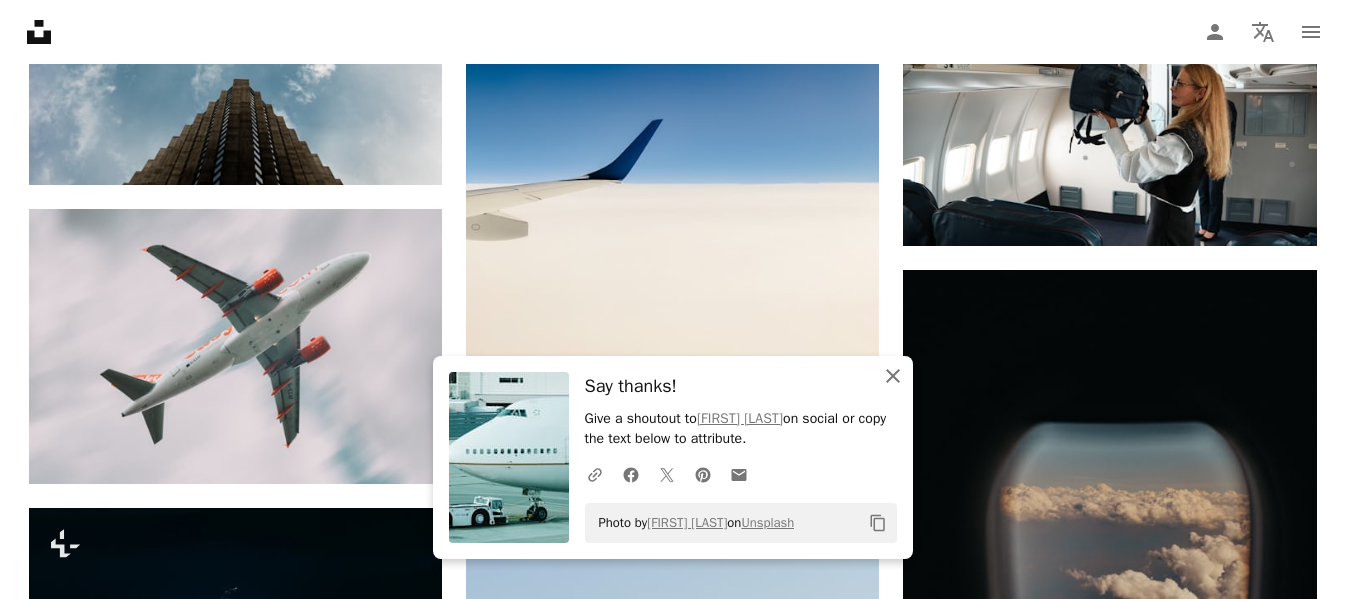 click on "An X shape" 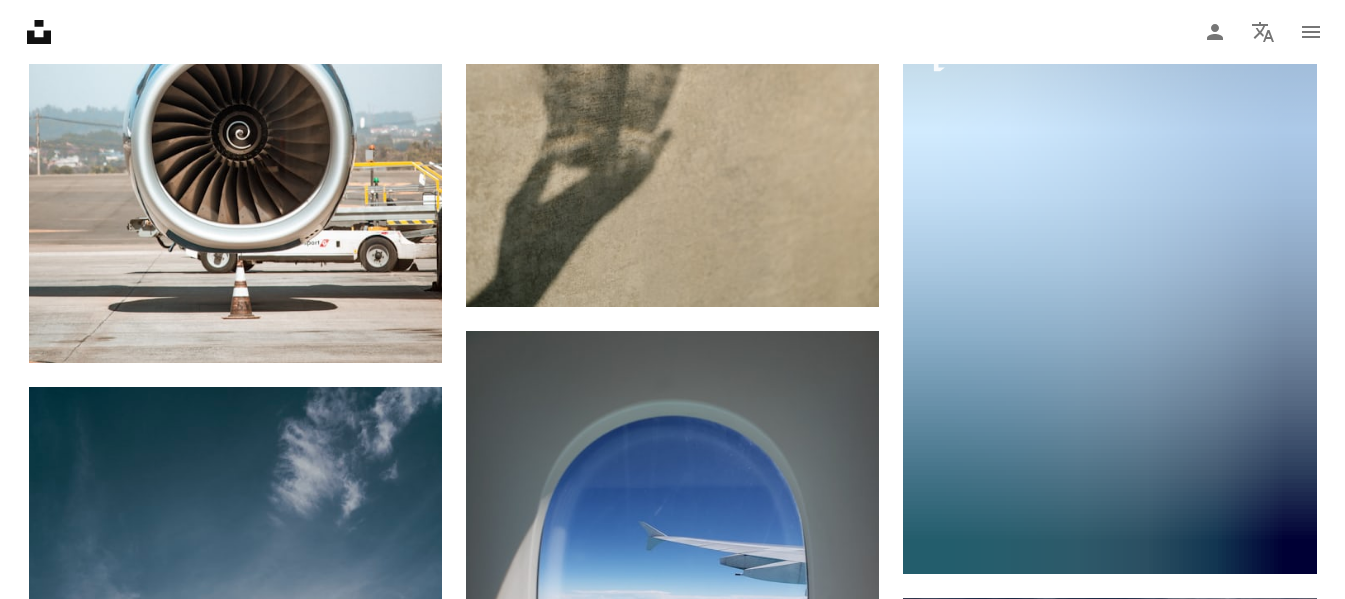 scroll, scrollTop: 30800, scrollLeft: 0, axis: vertical 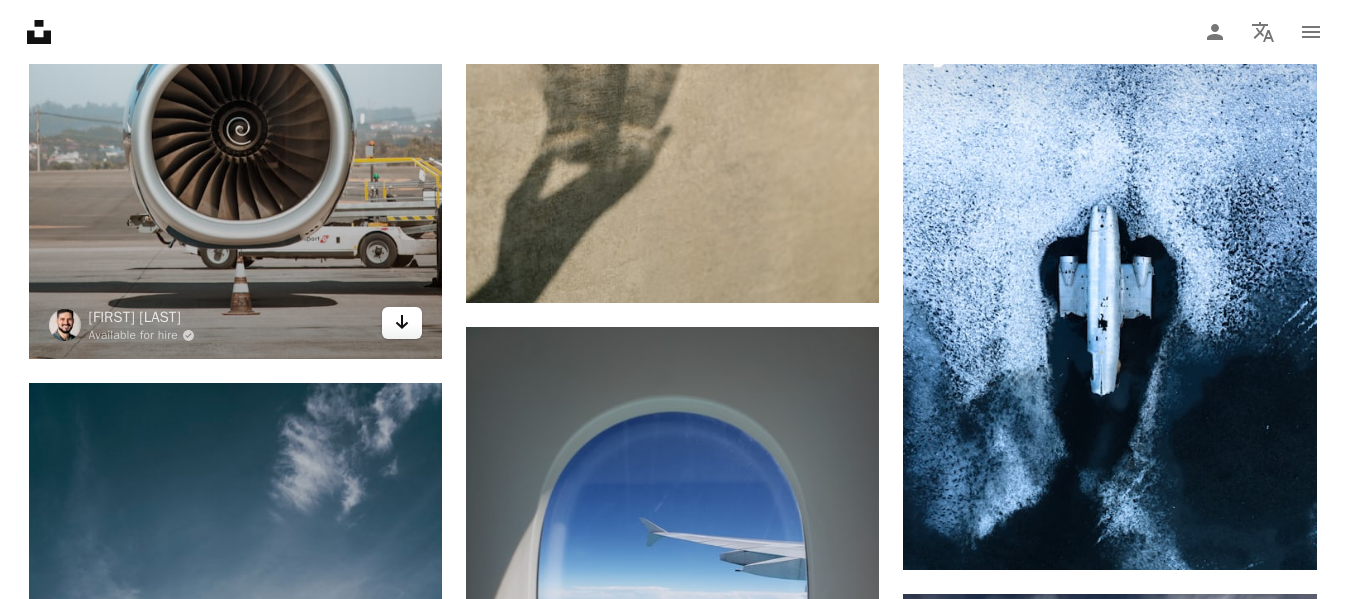 click on "Arrow pointing down" 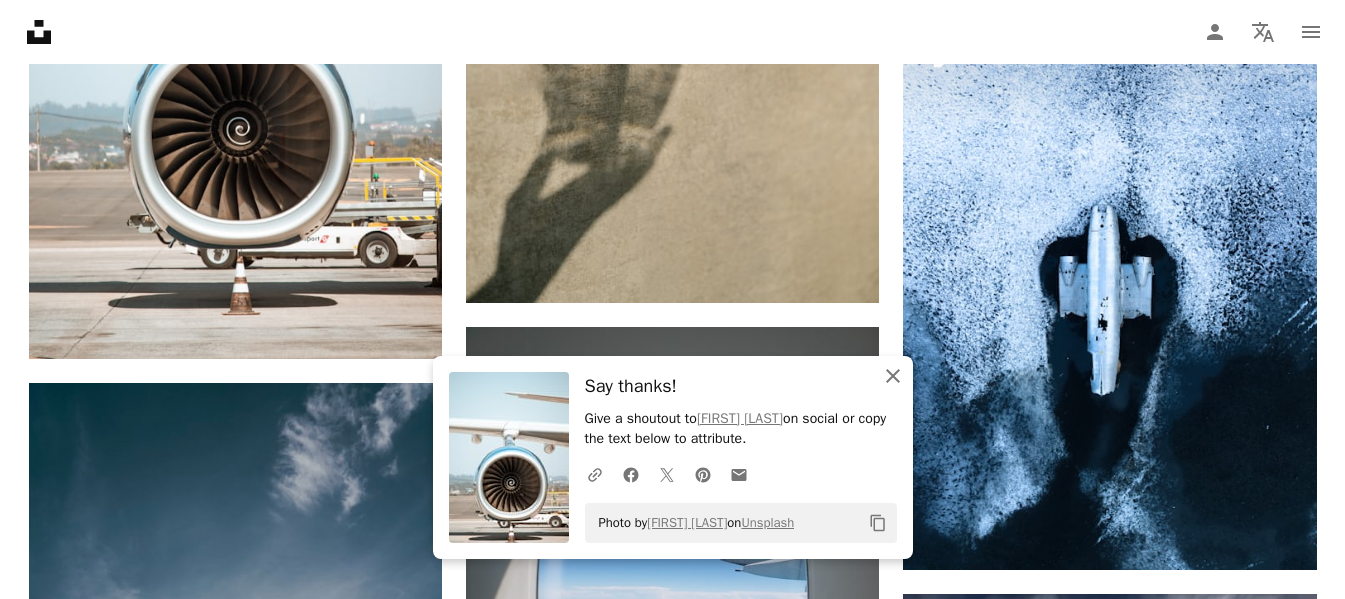 click on "An X shape" 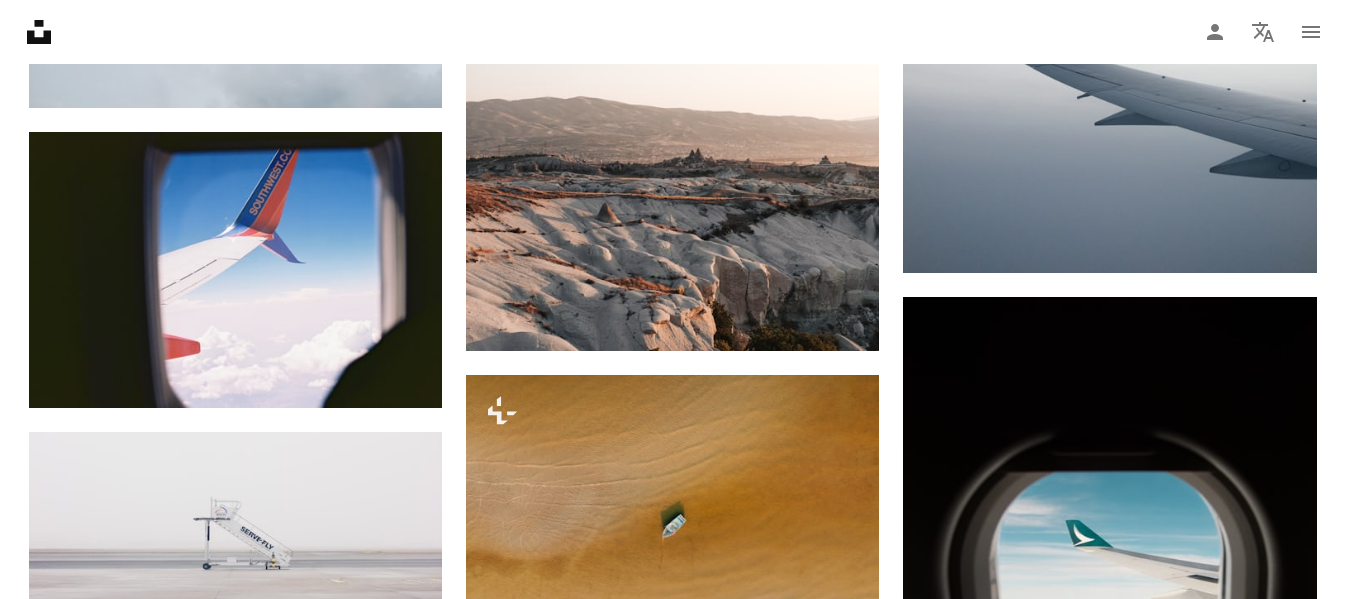 scroll, scrollTop: 33700, scrollLeft: 0, axis: vertical 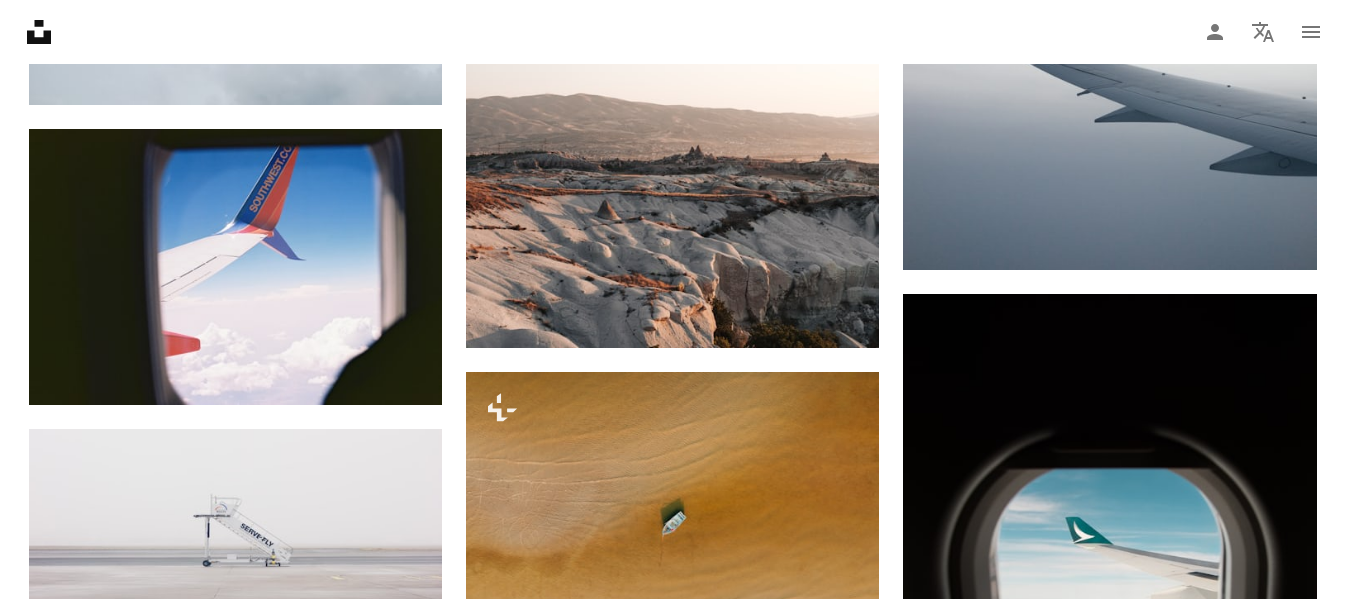 click on "A heart A plus sign [FIRST] [LAST] Available for hire A checkmark inside of a circle Arrow pointing down A heart A plus sign [FIRST] [LAST] Arrow pointing down A heart A plus sign [FIRST] [LAST] Available for hire A checkmark inside of a circle Arrow pointing down A heart A plus sign [FIRST] [LAST] Arrow pointing down Plus sign for Unsplash+ A heart A plus sign Getty Images For Unsplash+ A lock Download A heart A plus sign [FIRST] [LAST] Arrow pointing down –– ––– ––– – ––– ––– – –––– – – –– ––– – – ––– –– –– –––– –– Manage and sell your services Start A Free Trial A heart A plus sign A heart" at bounding box center (673, -14576) 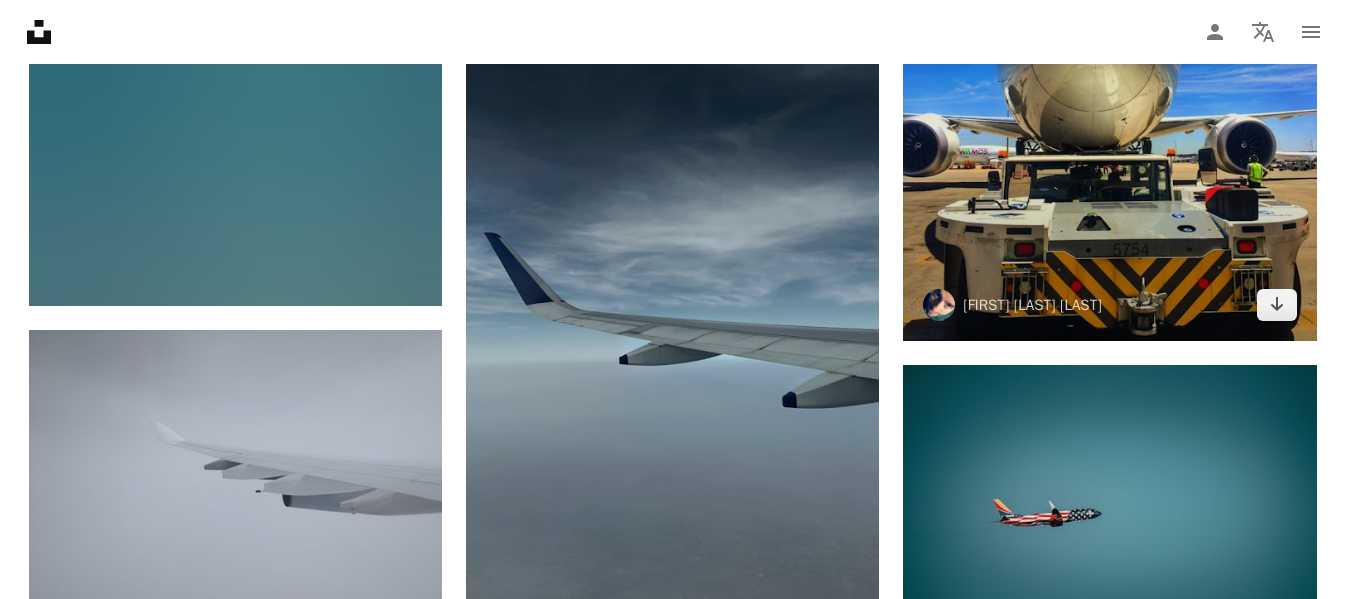 scroll, scrollTop: 40300, scrollLeft: 0, axis: vertical 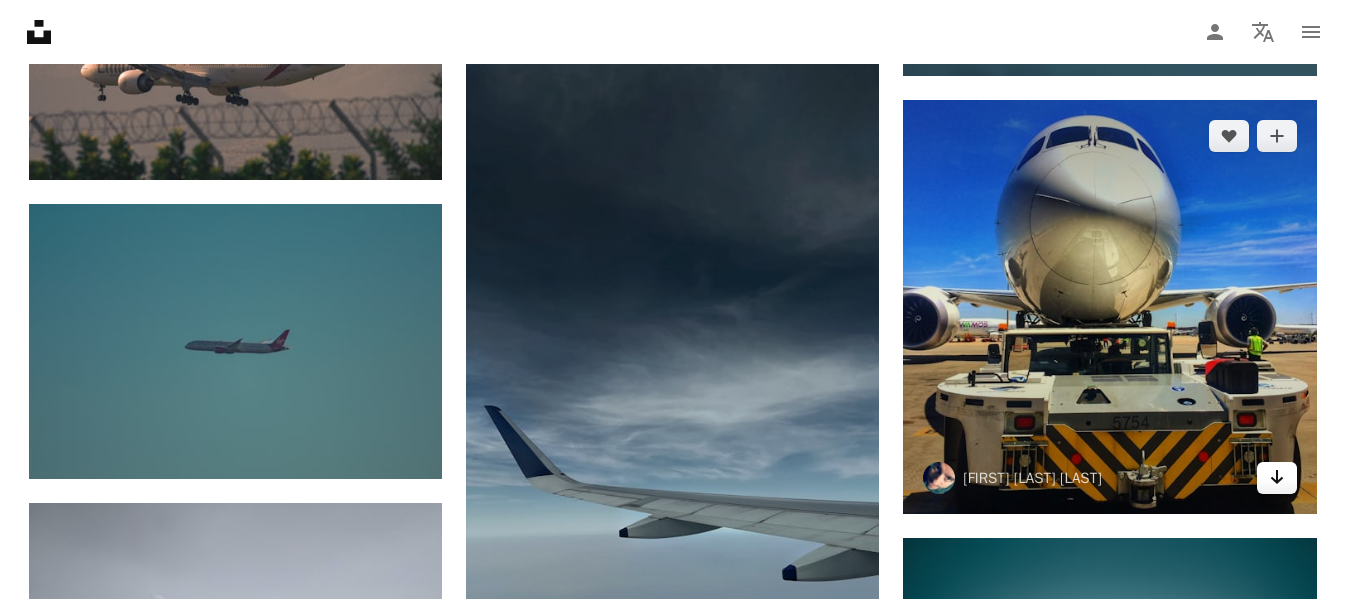 click 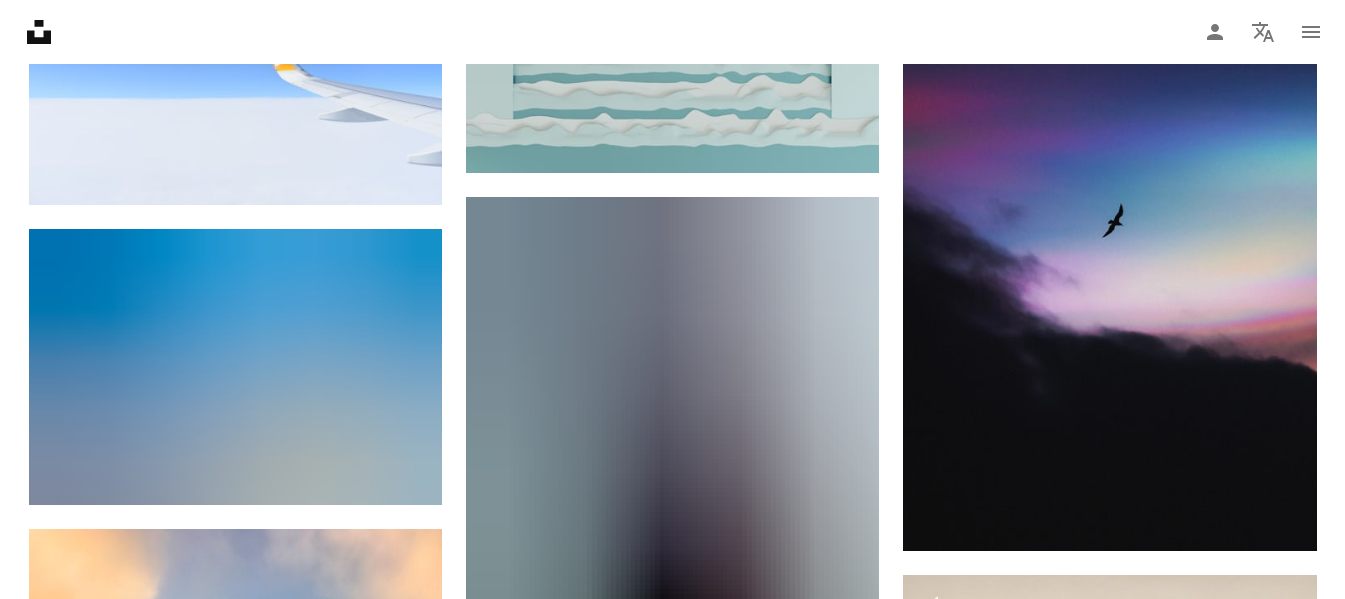 scroll, scrollTop: 41700, scrollLeft: 0, axis: vertical 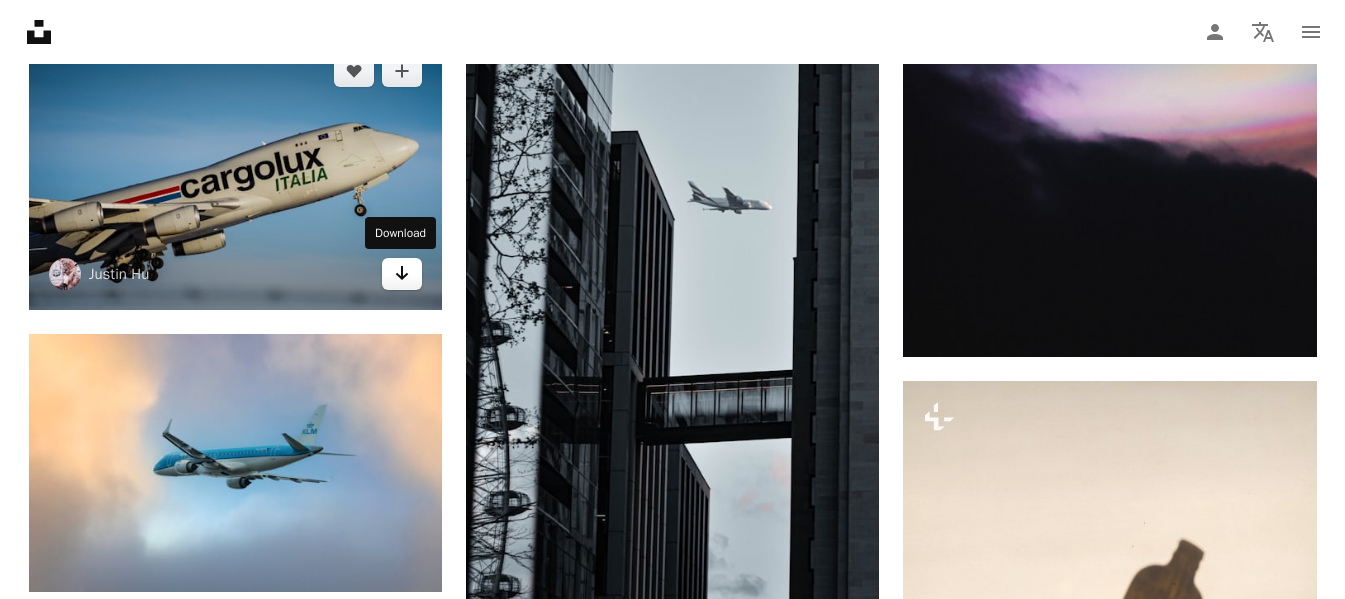 click 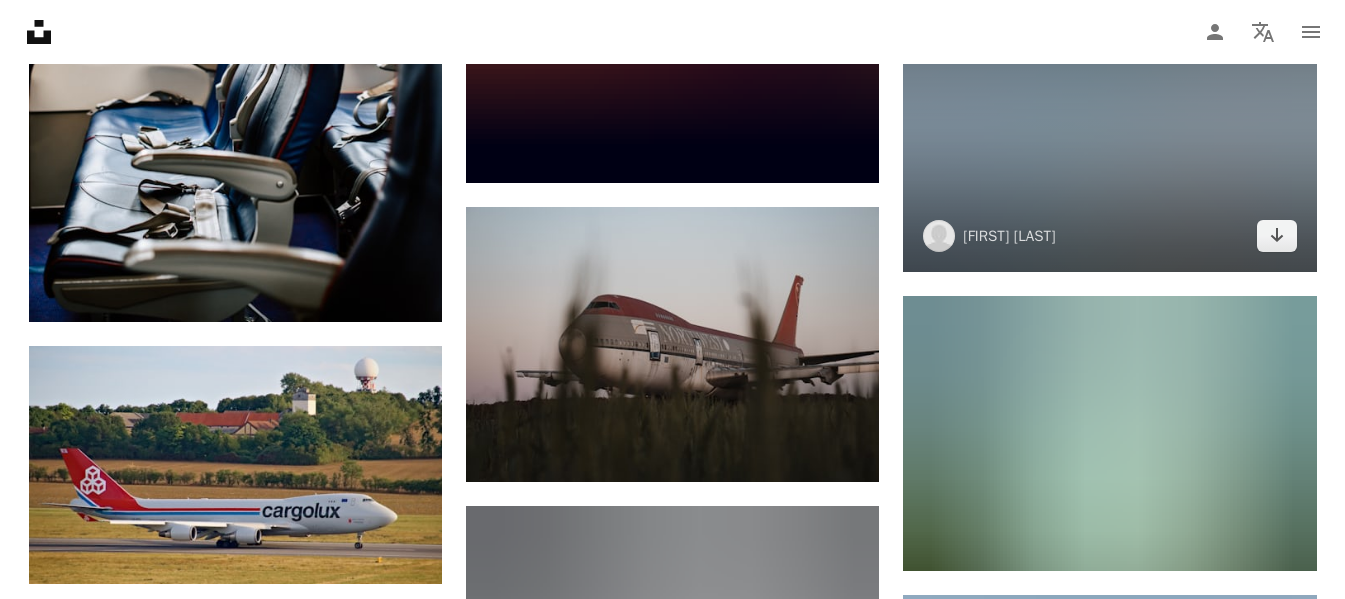 scroll, scrollTop: 43700, scrollLeft: 0, axis: vertical 